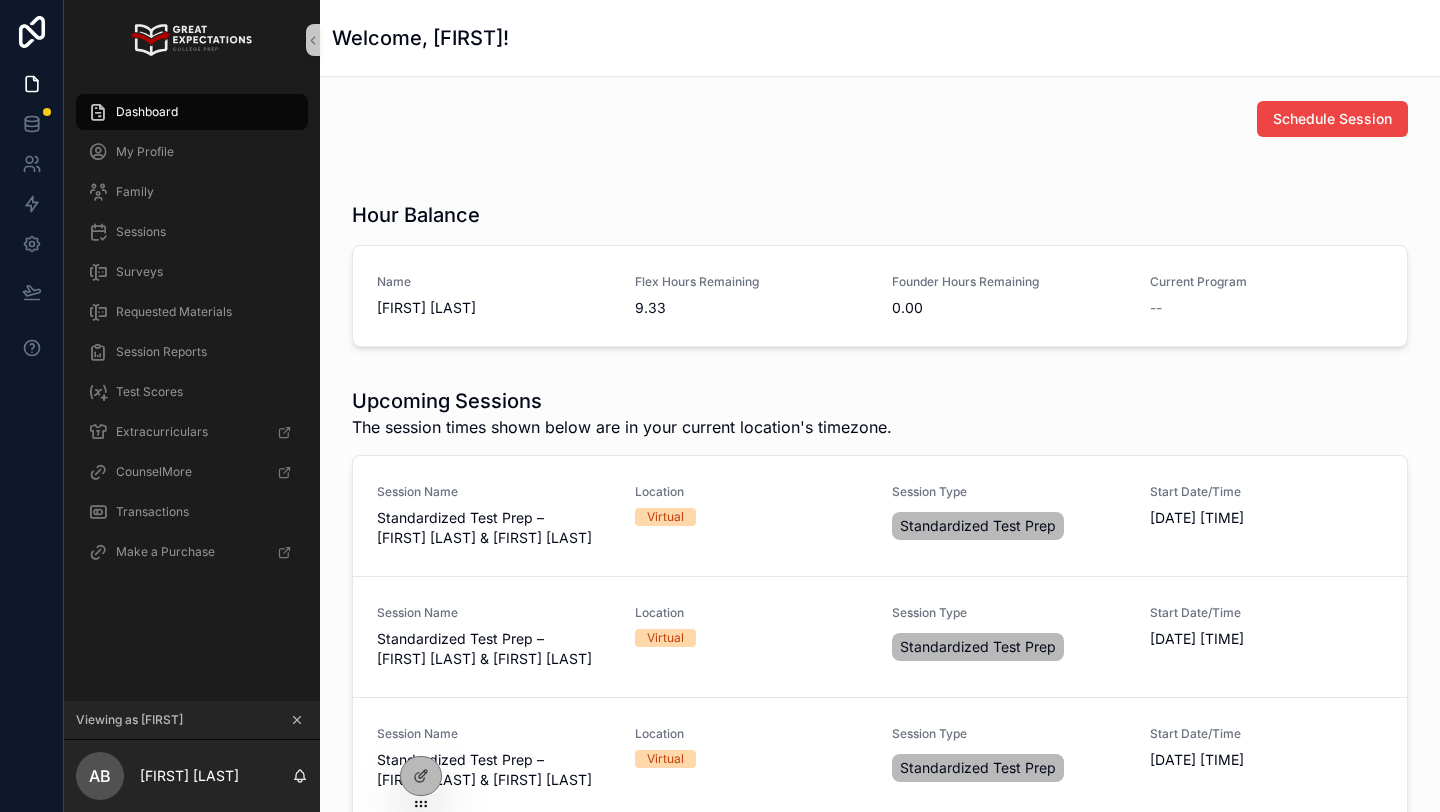 scroll, scrollTop: 0, scrollLeft: 0, axis: both 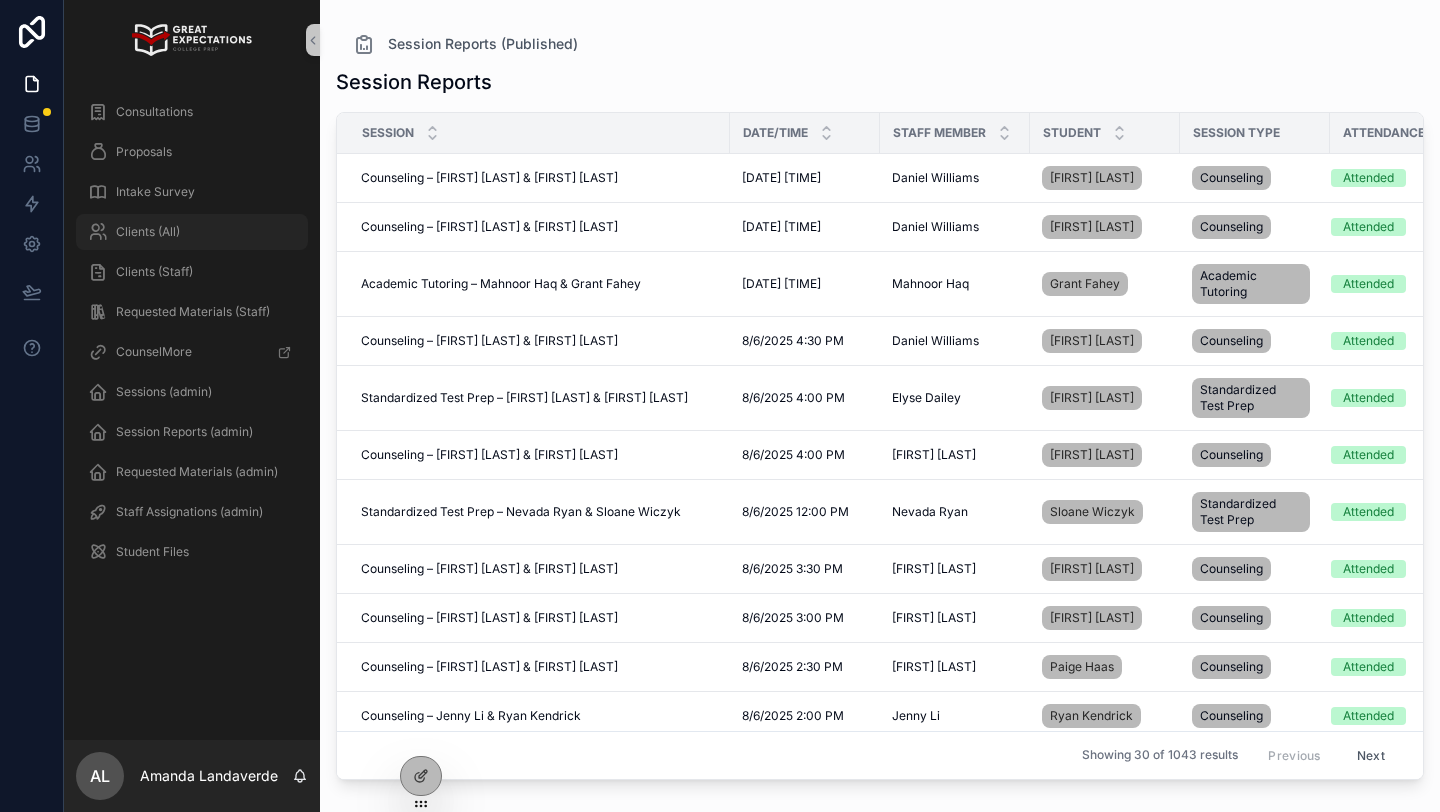 click on "Clients (All)" at bounding box center (148, 232) 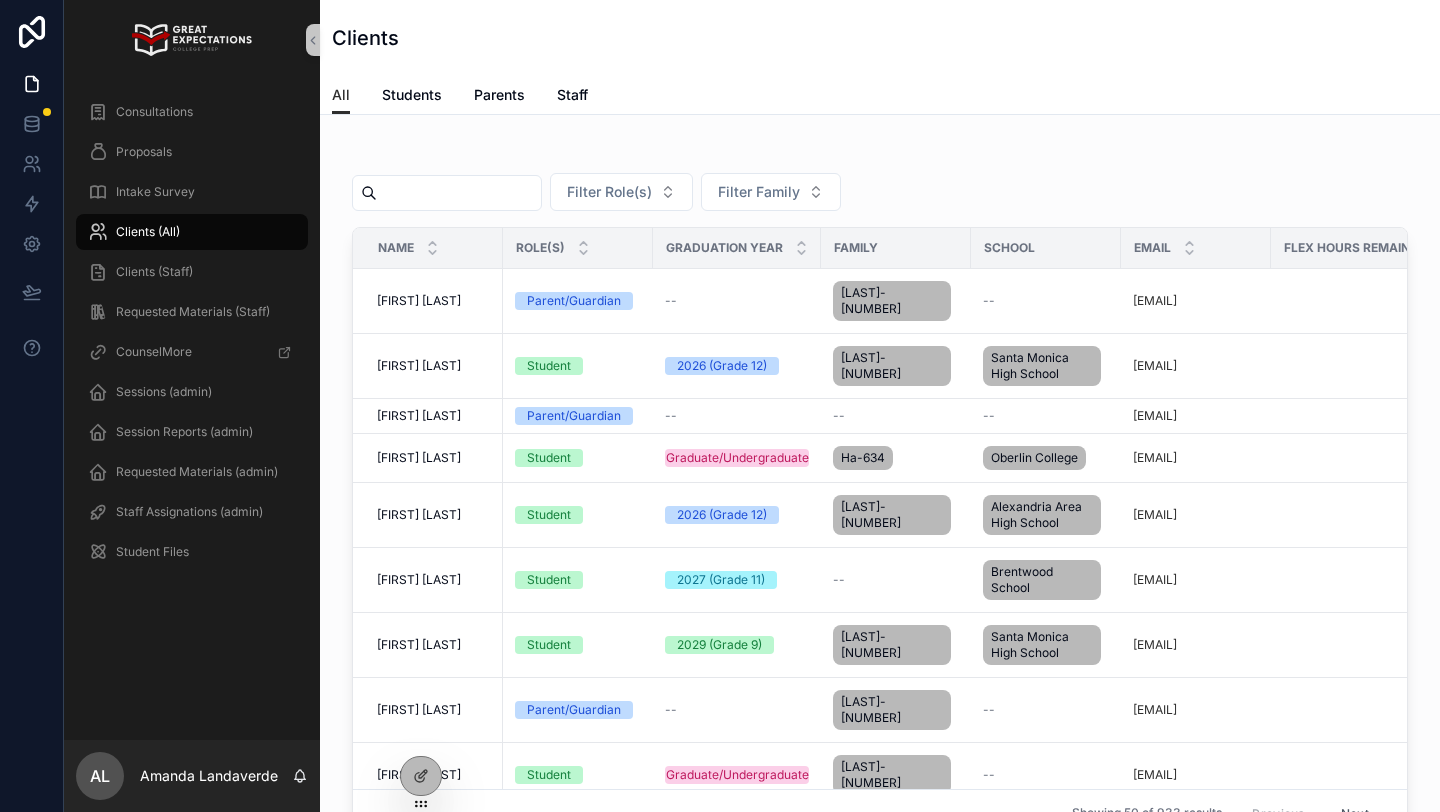 click at bounding box center (459, 193) 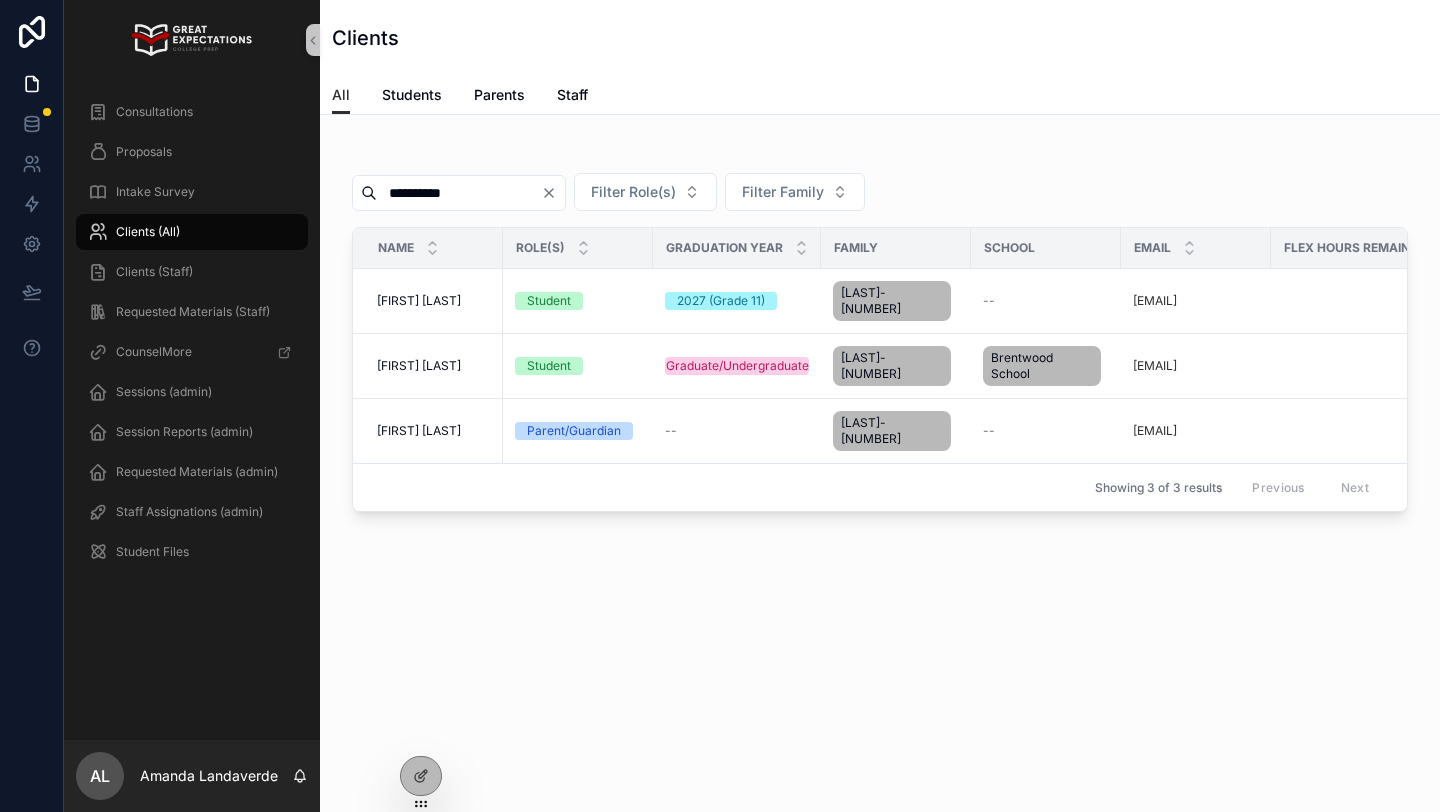 type on "**********" 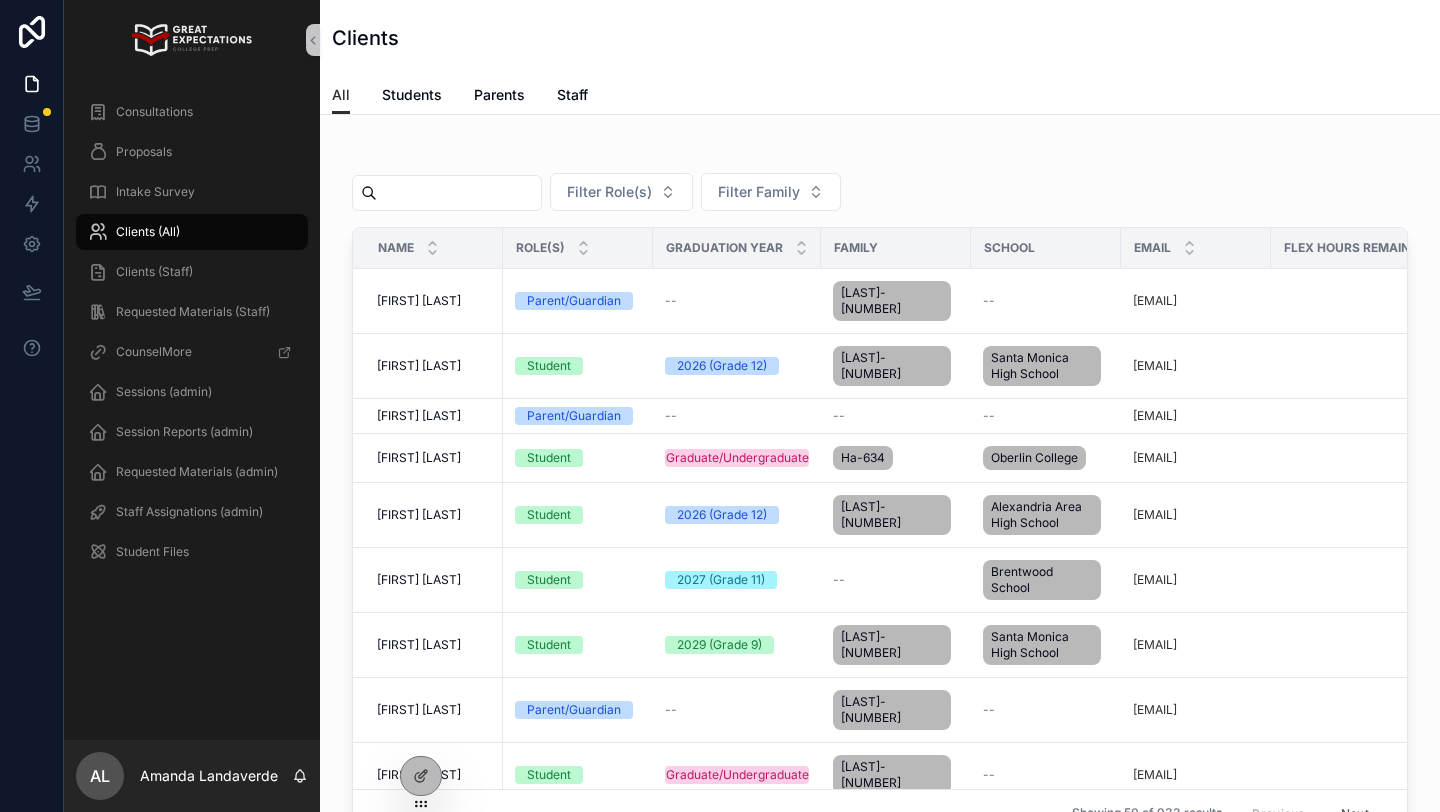 click at bounding box center [459, 193] 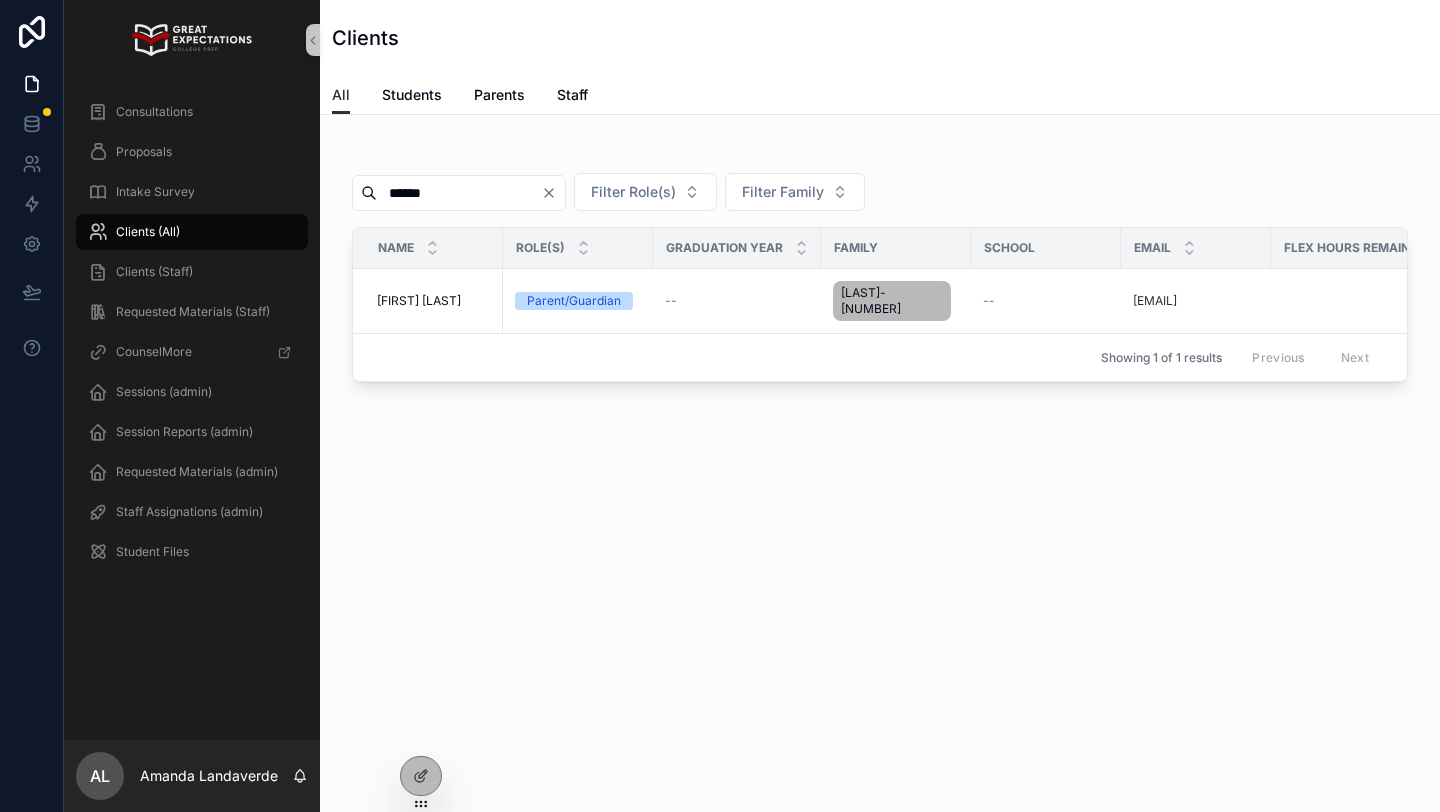 type on "******" 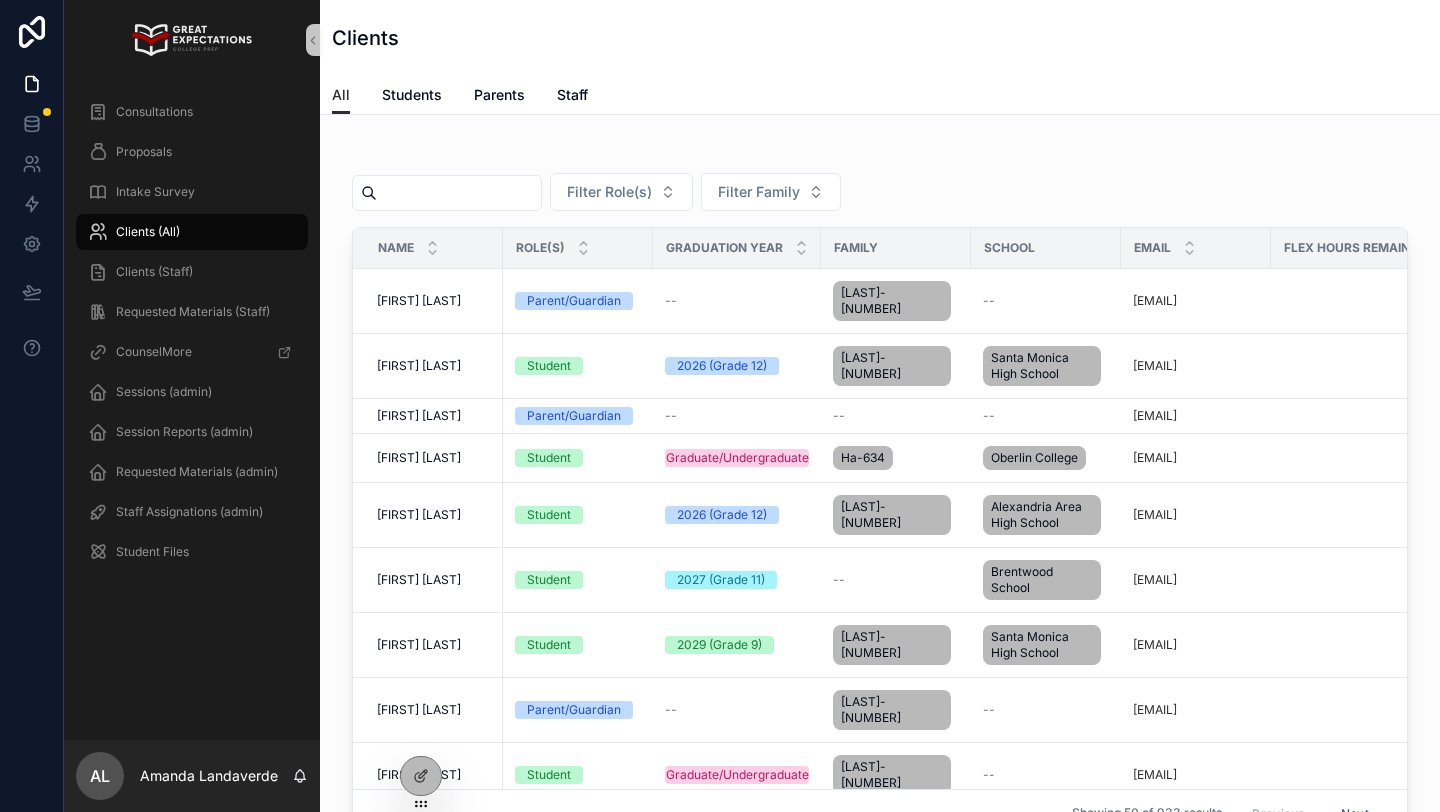 click at bounding box center (459, 193) 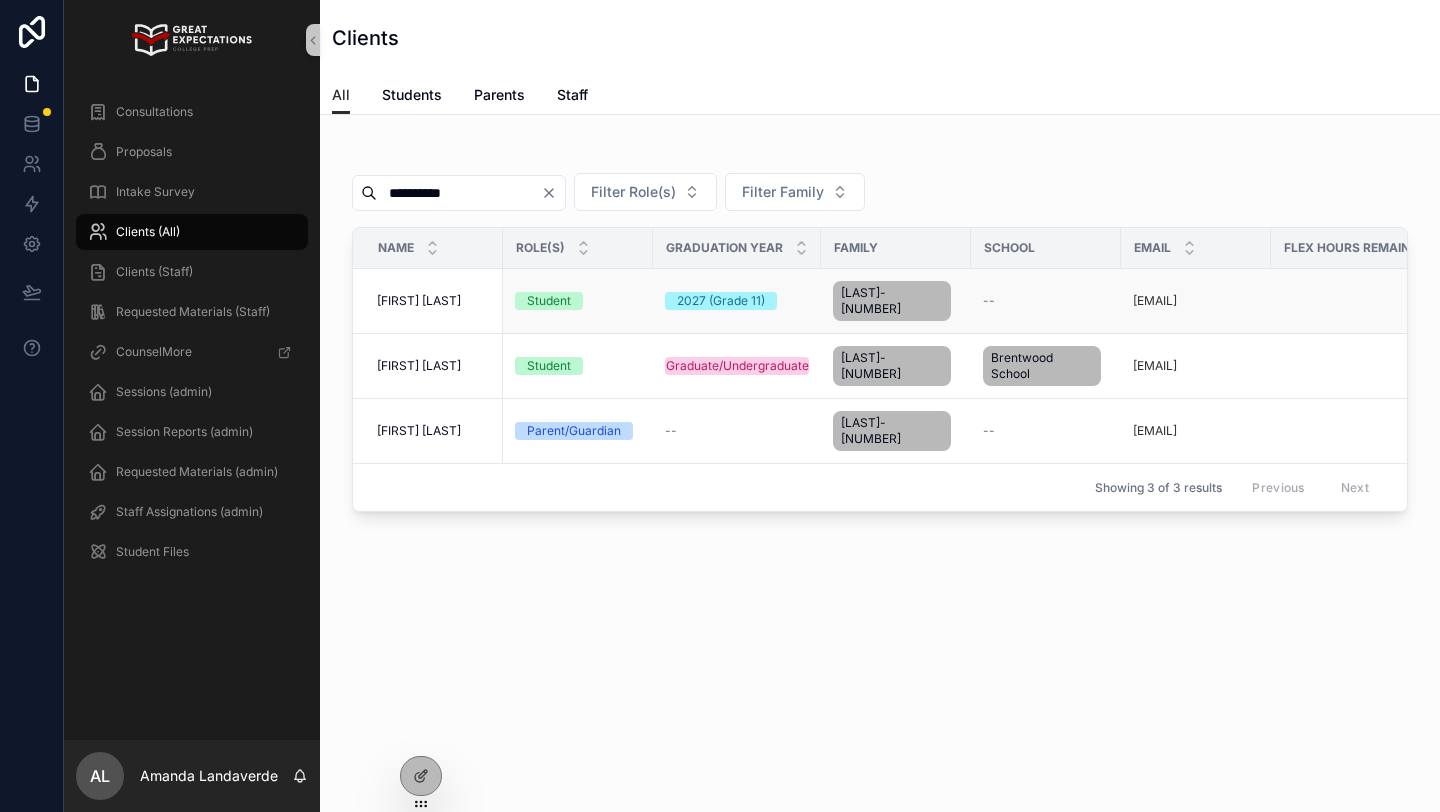 click on "[FIRST] [LAST]" at bounding box center [419, 301] 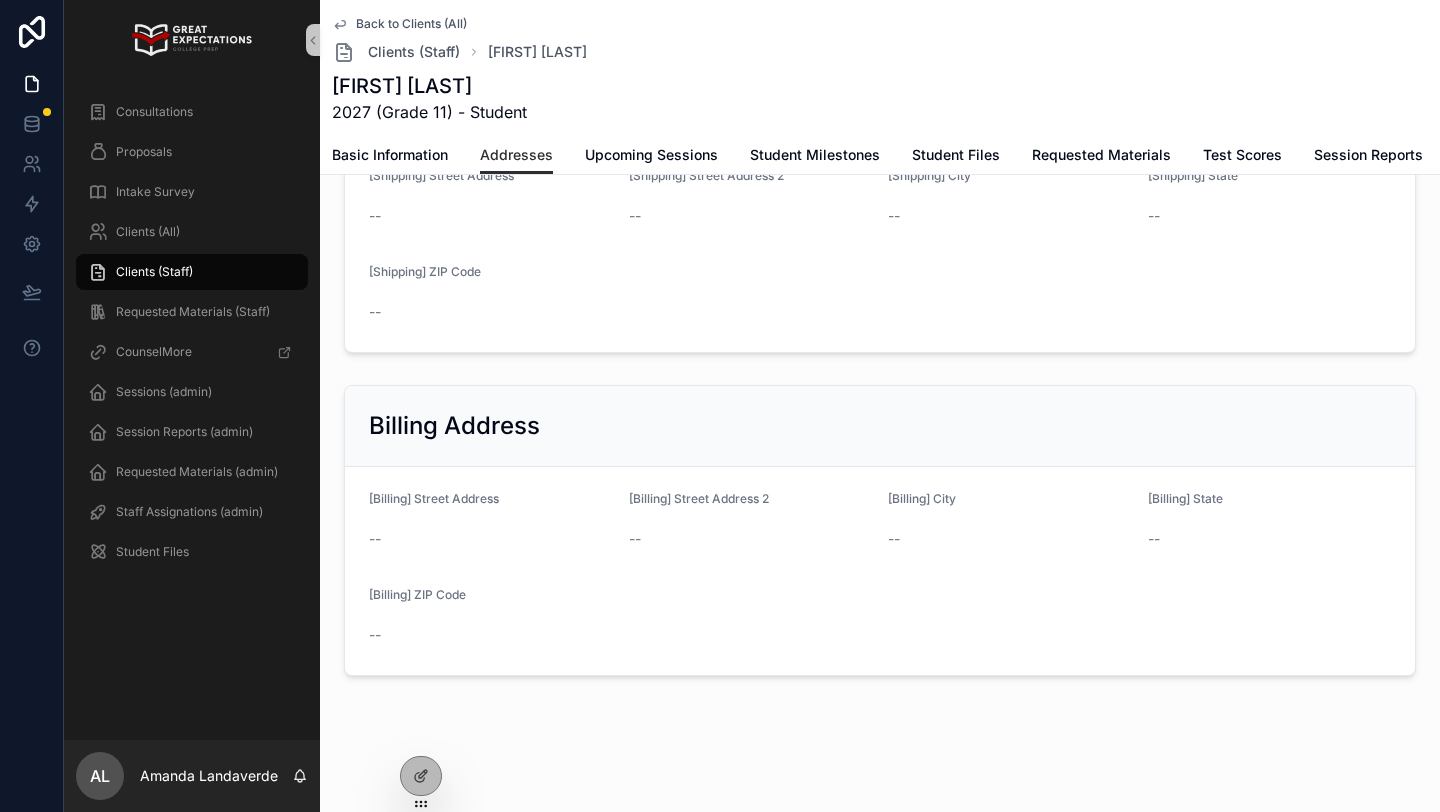 scroll, scrollTop: 0, scrollLeft: 0, axis: both 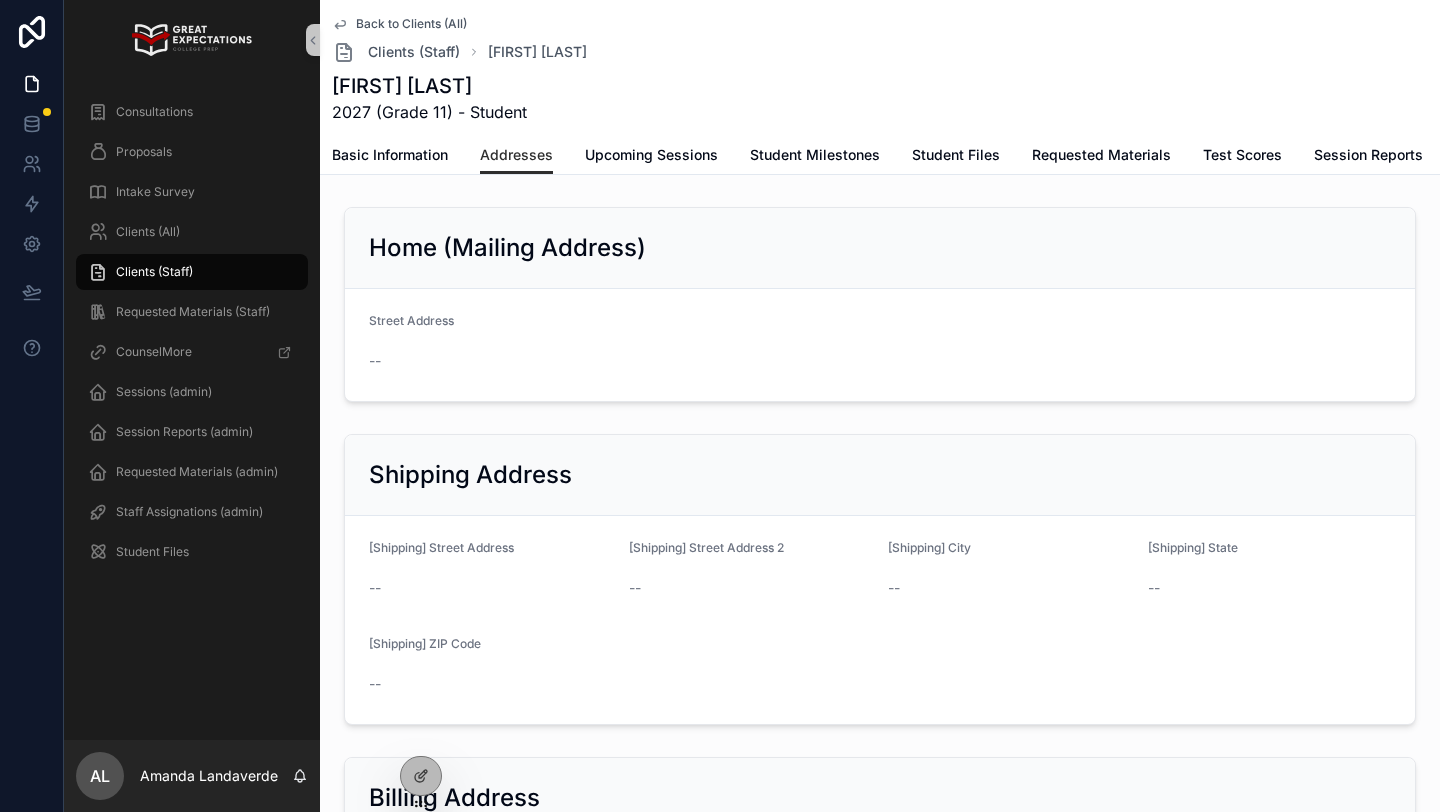 click on "Back to Clients (All)" at bounding box center [411, 24] 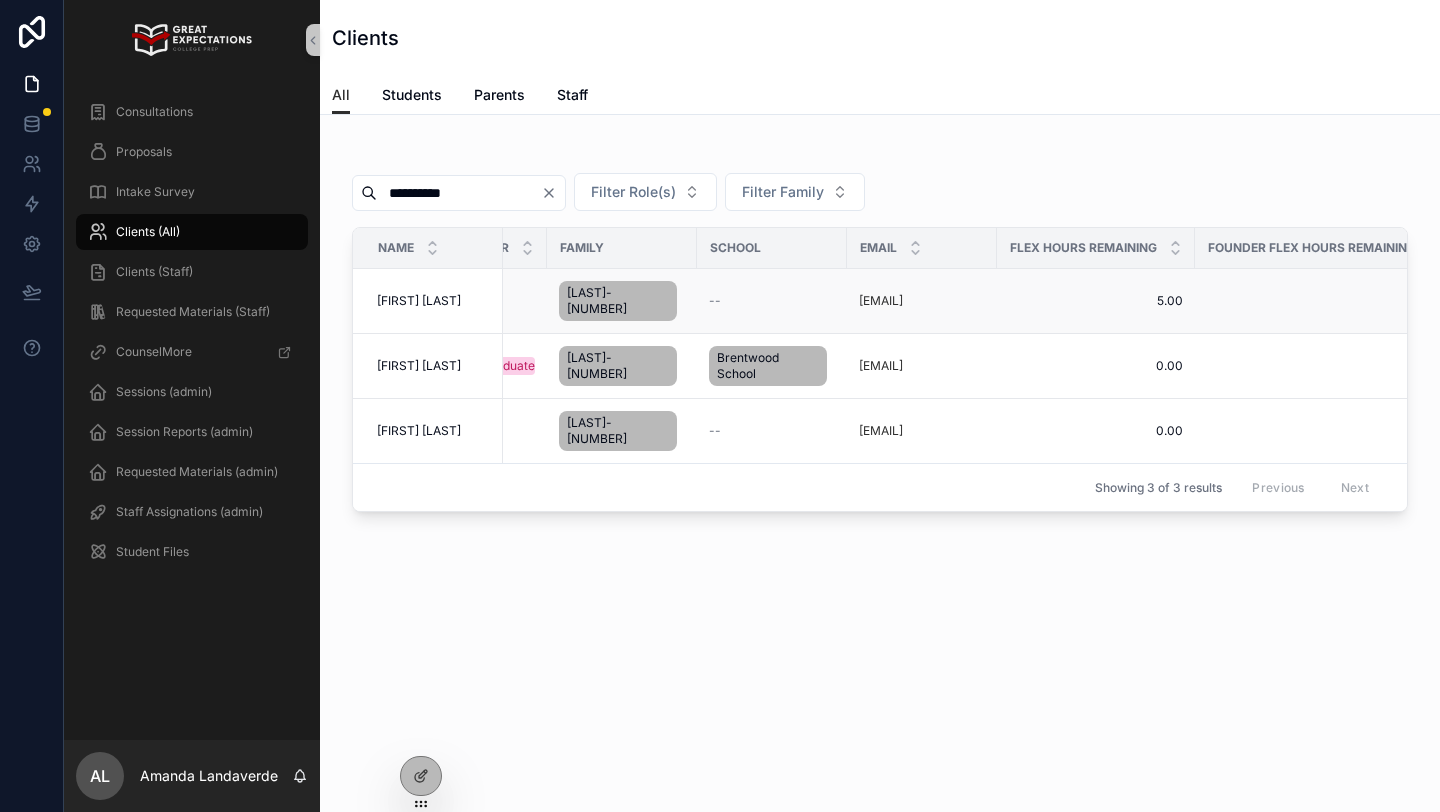 scroll, scrollTop: 0, scrollLeft: 0, axis: both 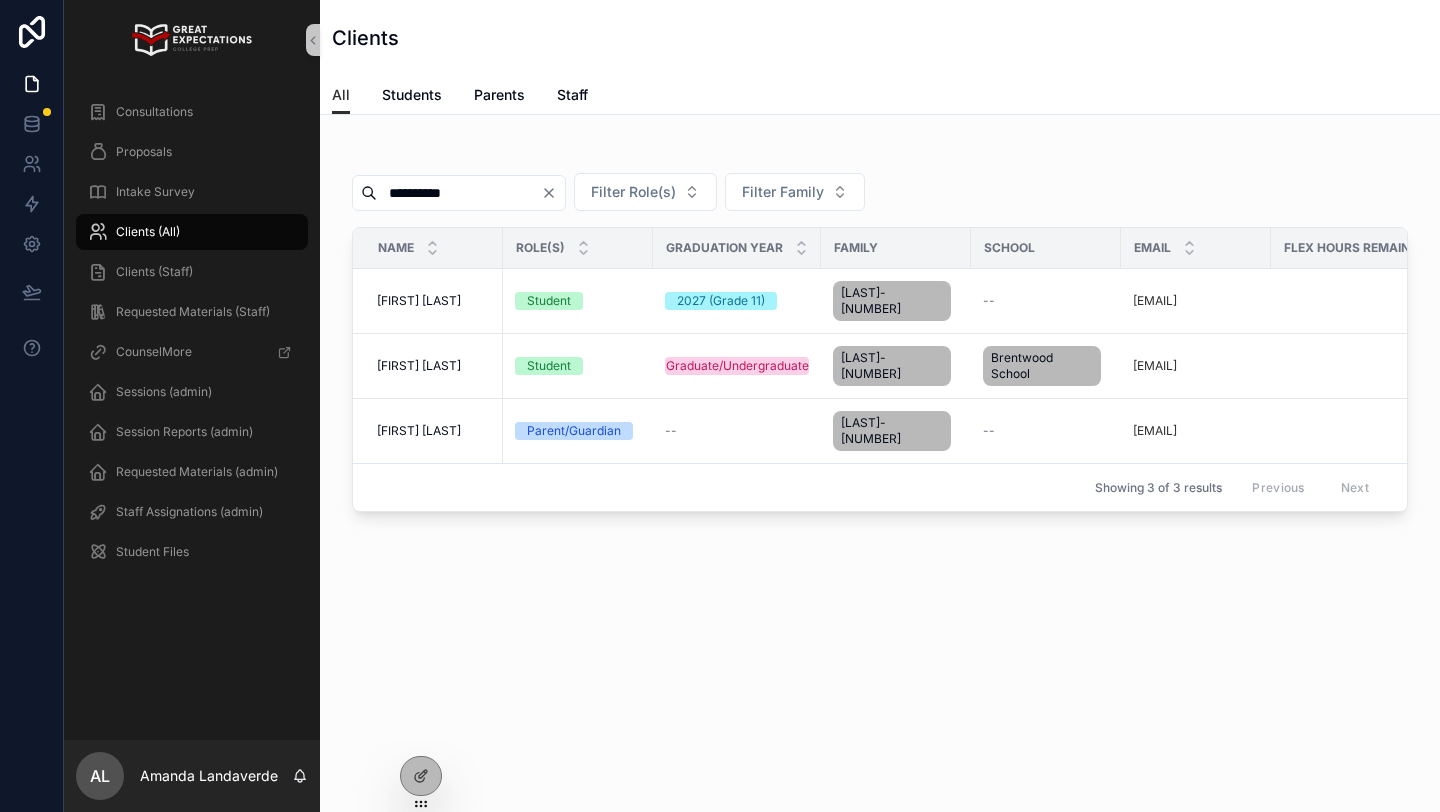 click on "**********" at bounding box center [459, 193] 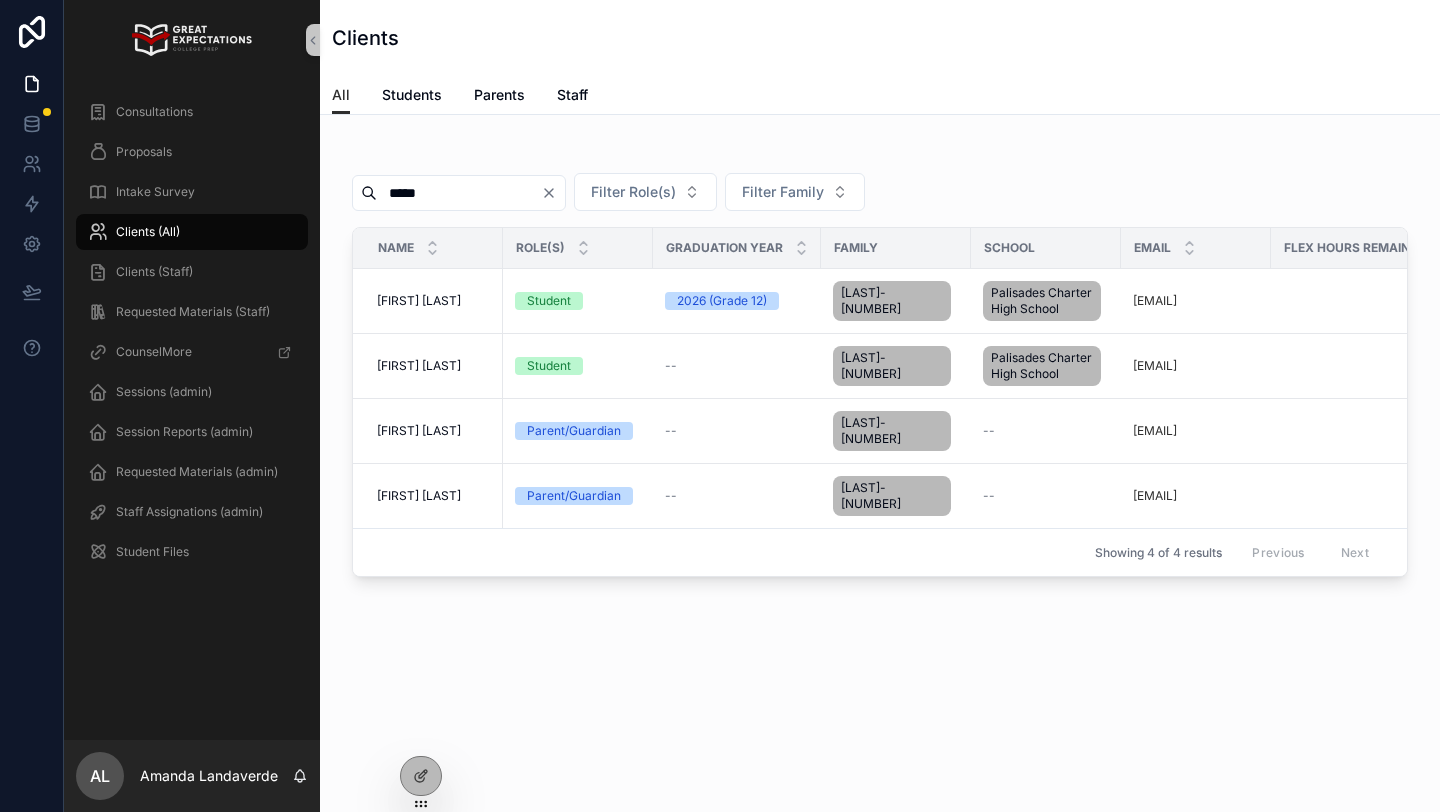 type on "*****" 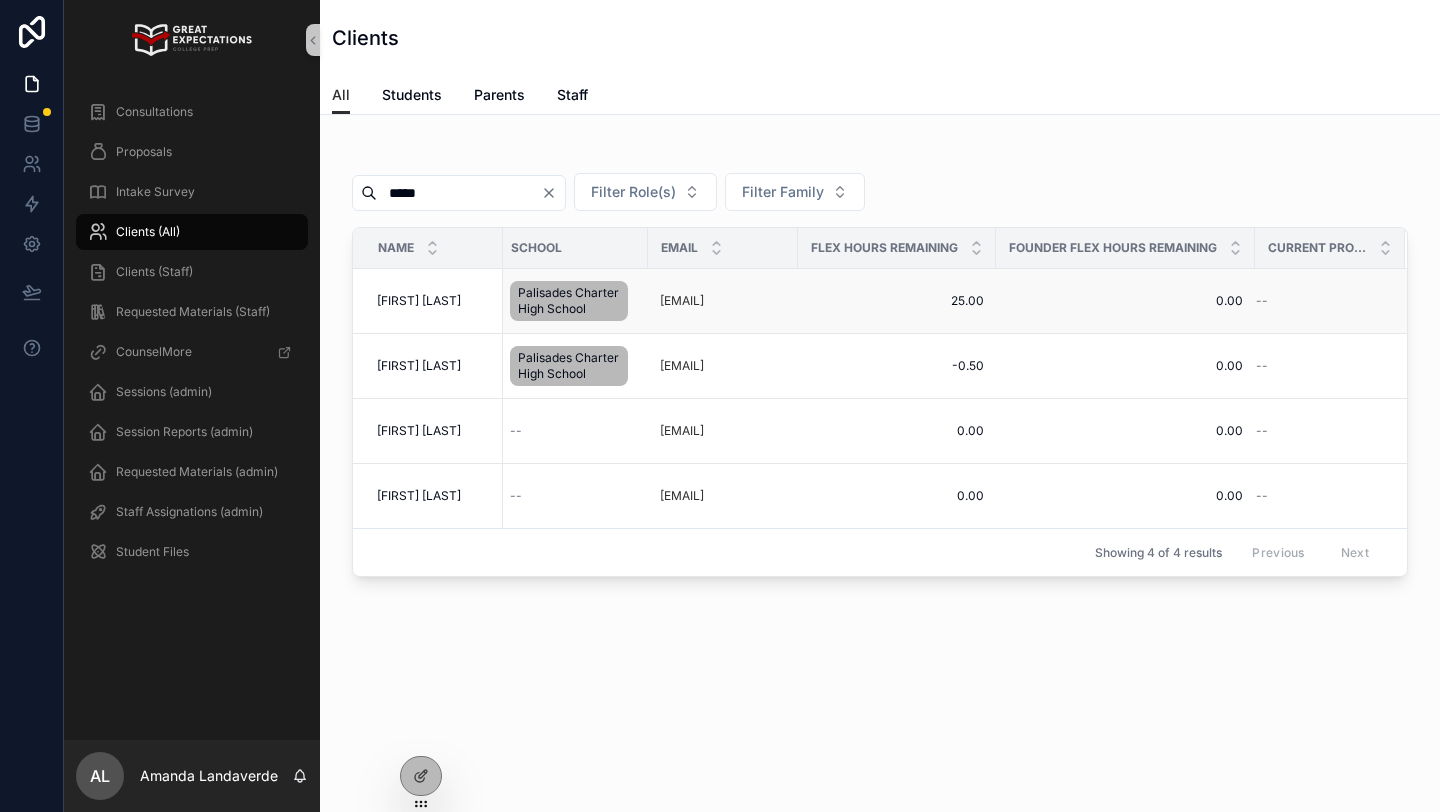 scroll, scrollTop: 0, scrollLeft: 0, axis: both 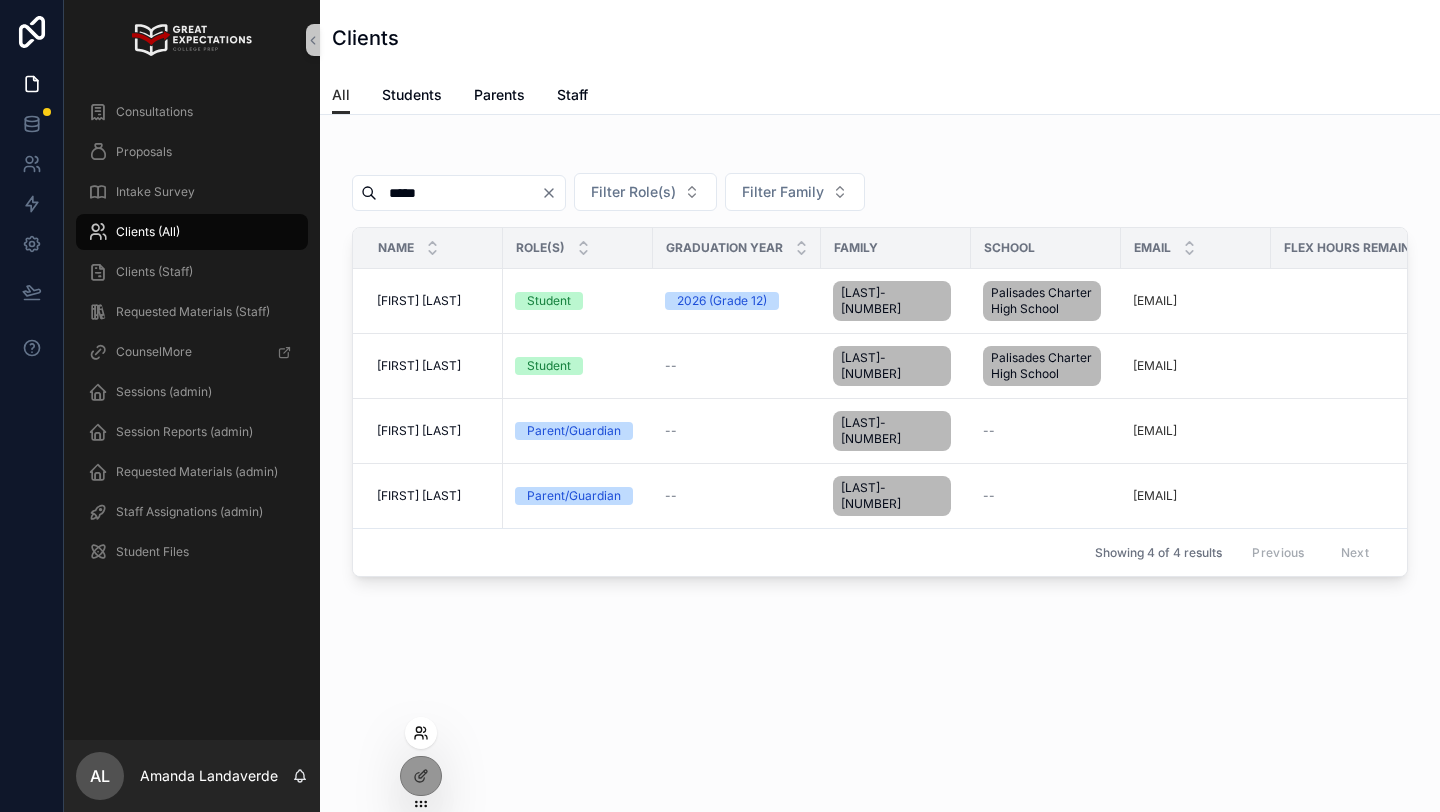 click 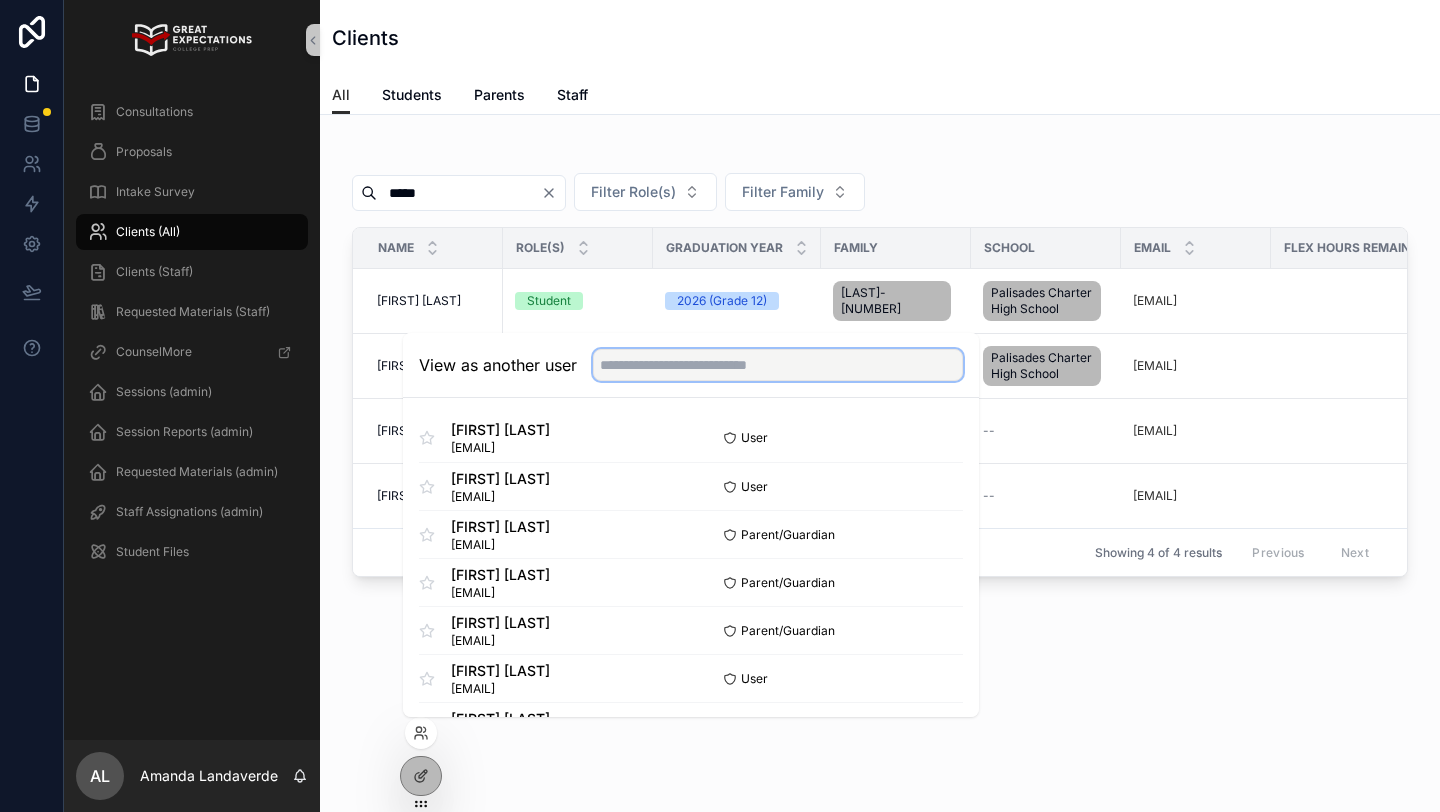 click at bounding box center [778, 365] 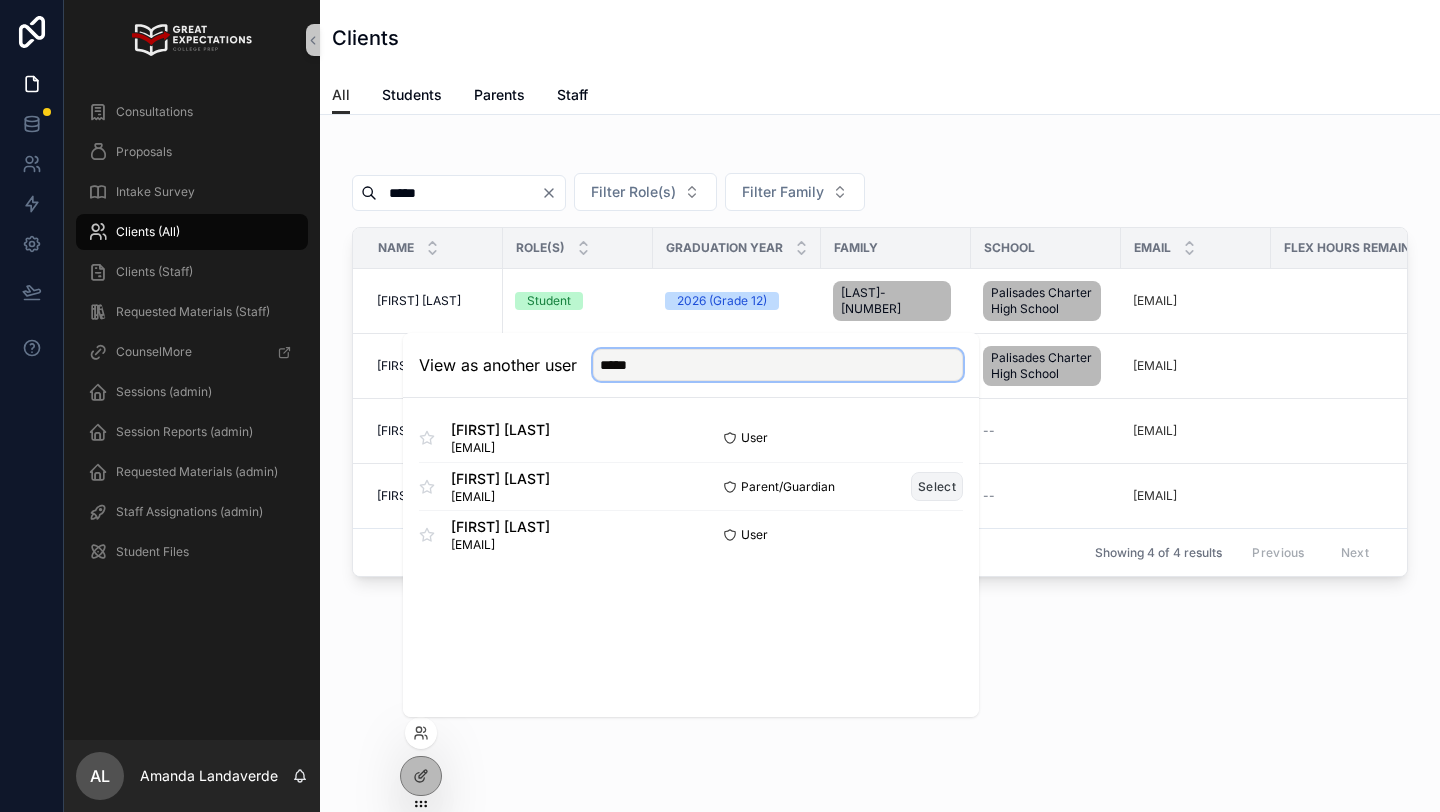 type on "*****" 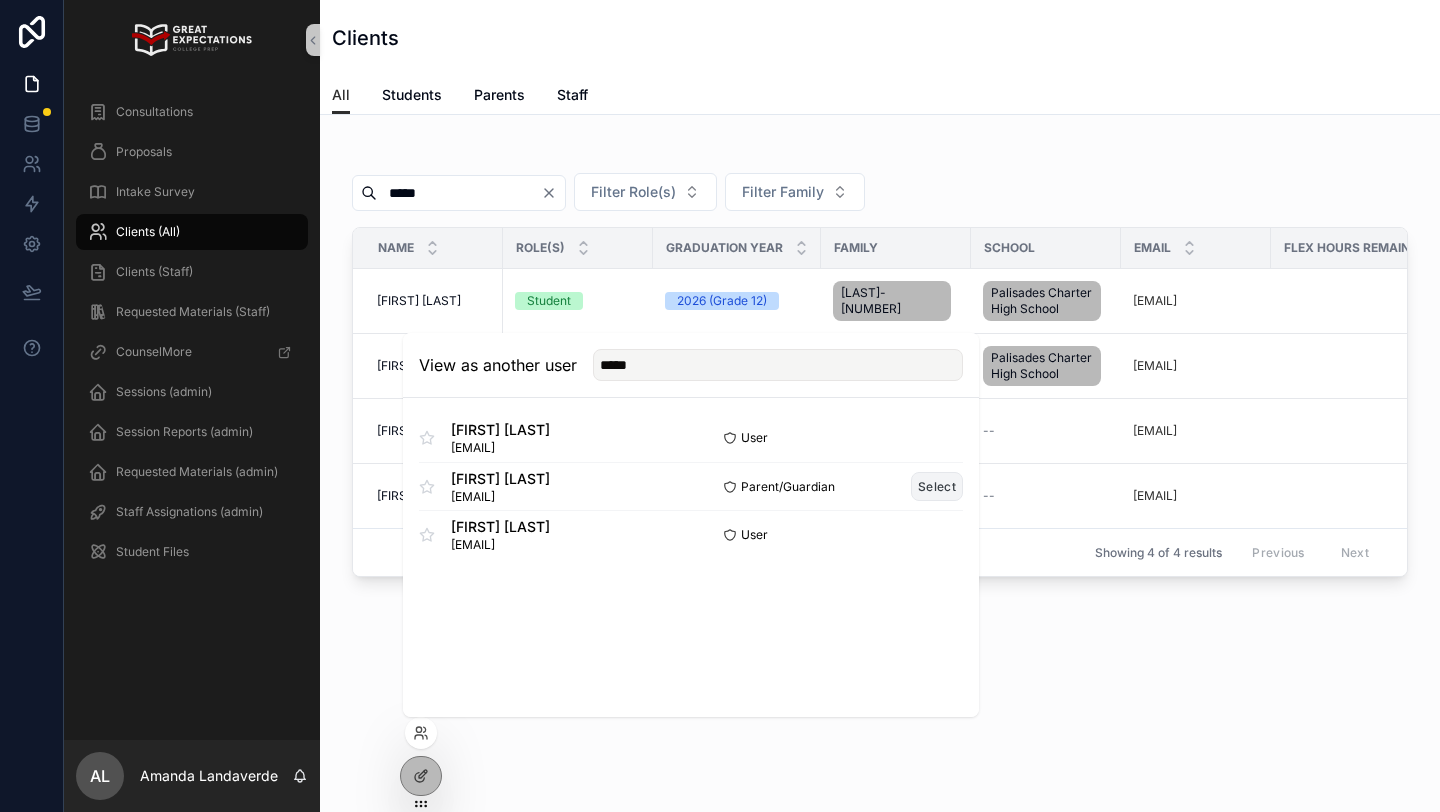 click on "Select" at bounding box center (937, 486) 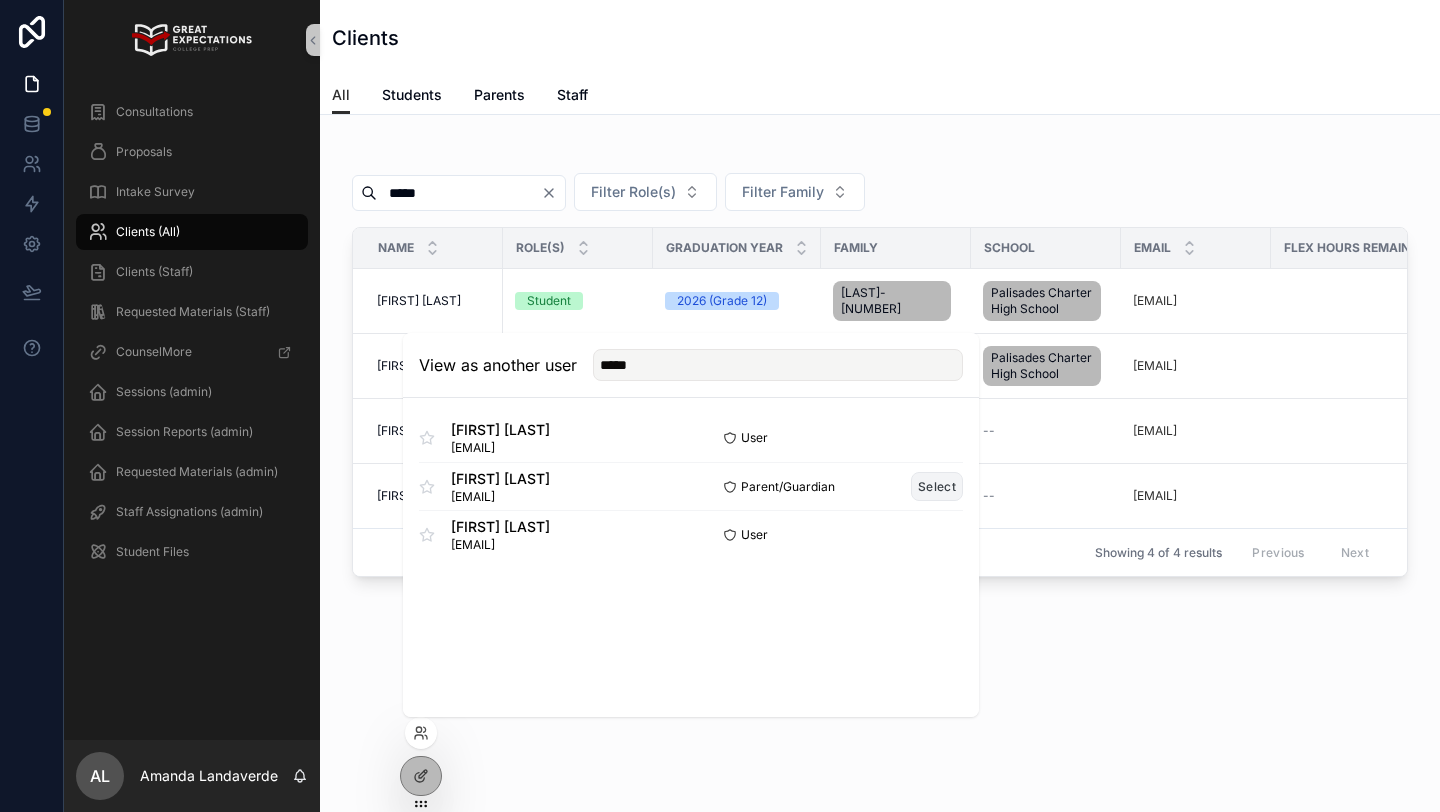 type 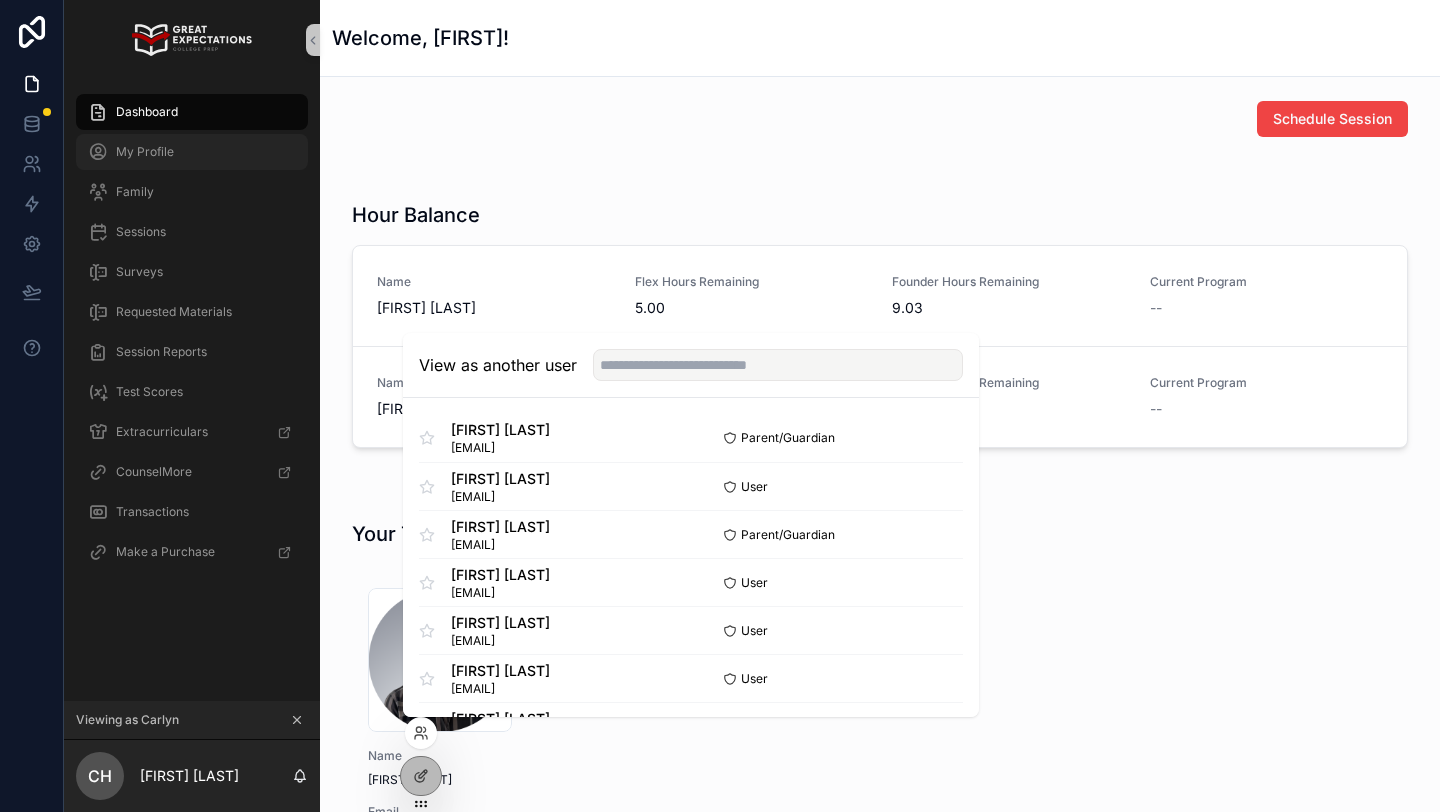 click on "Schedule Session" at bounding box center (880, 119) 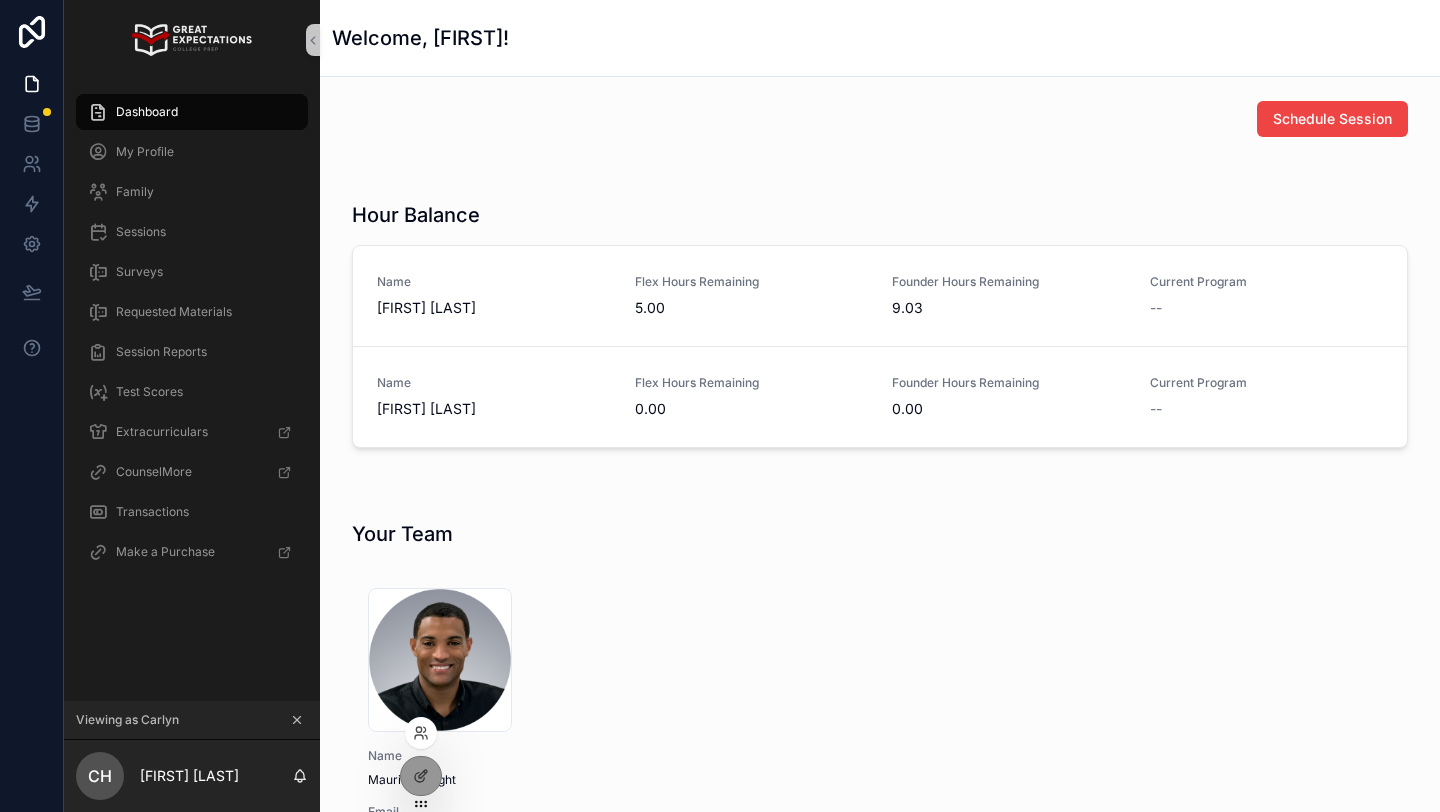 click at bounding box center (421, 733) 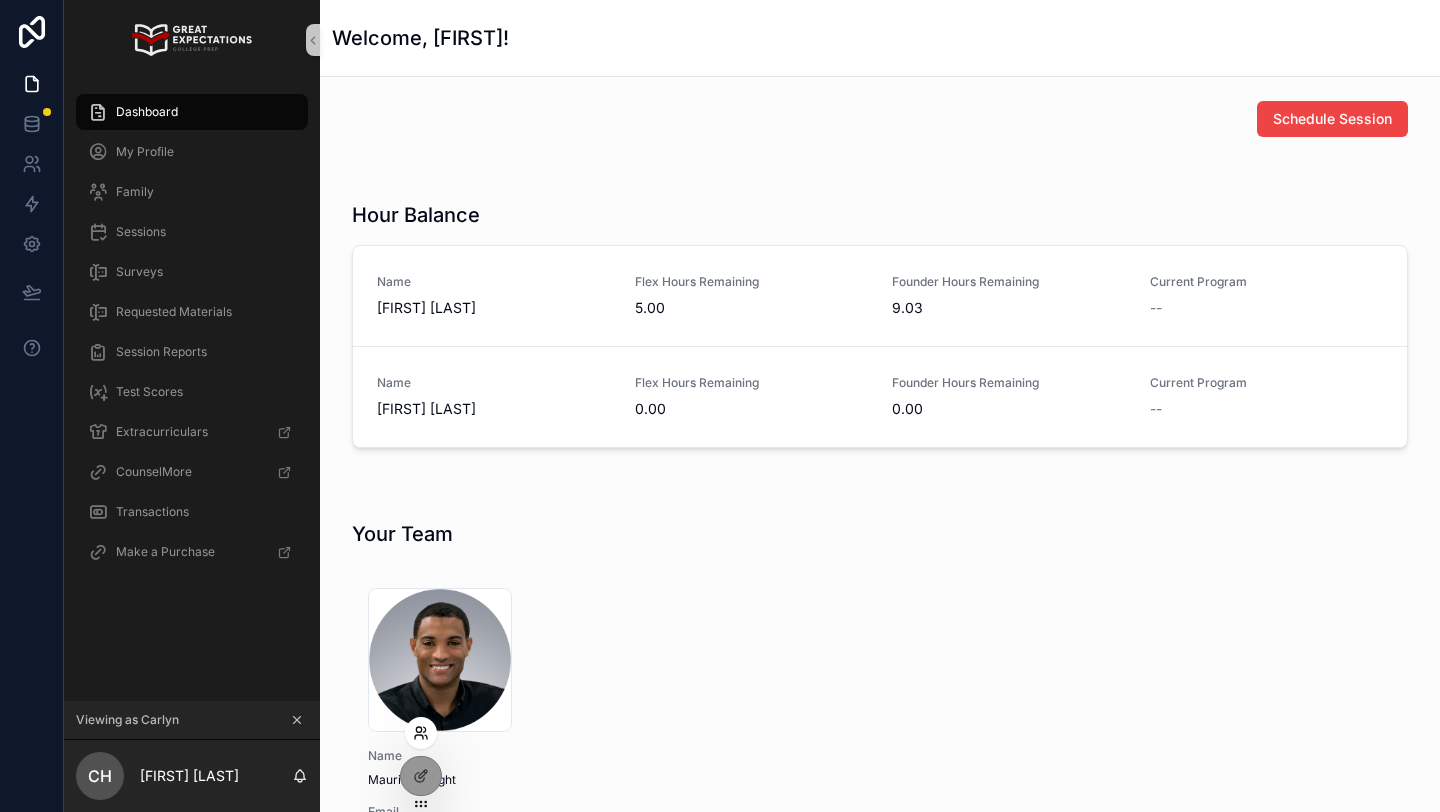 click 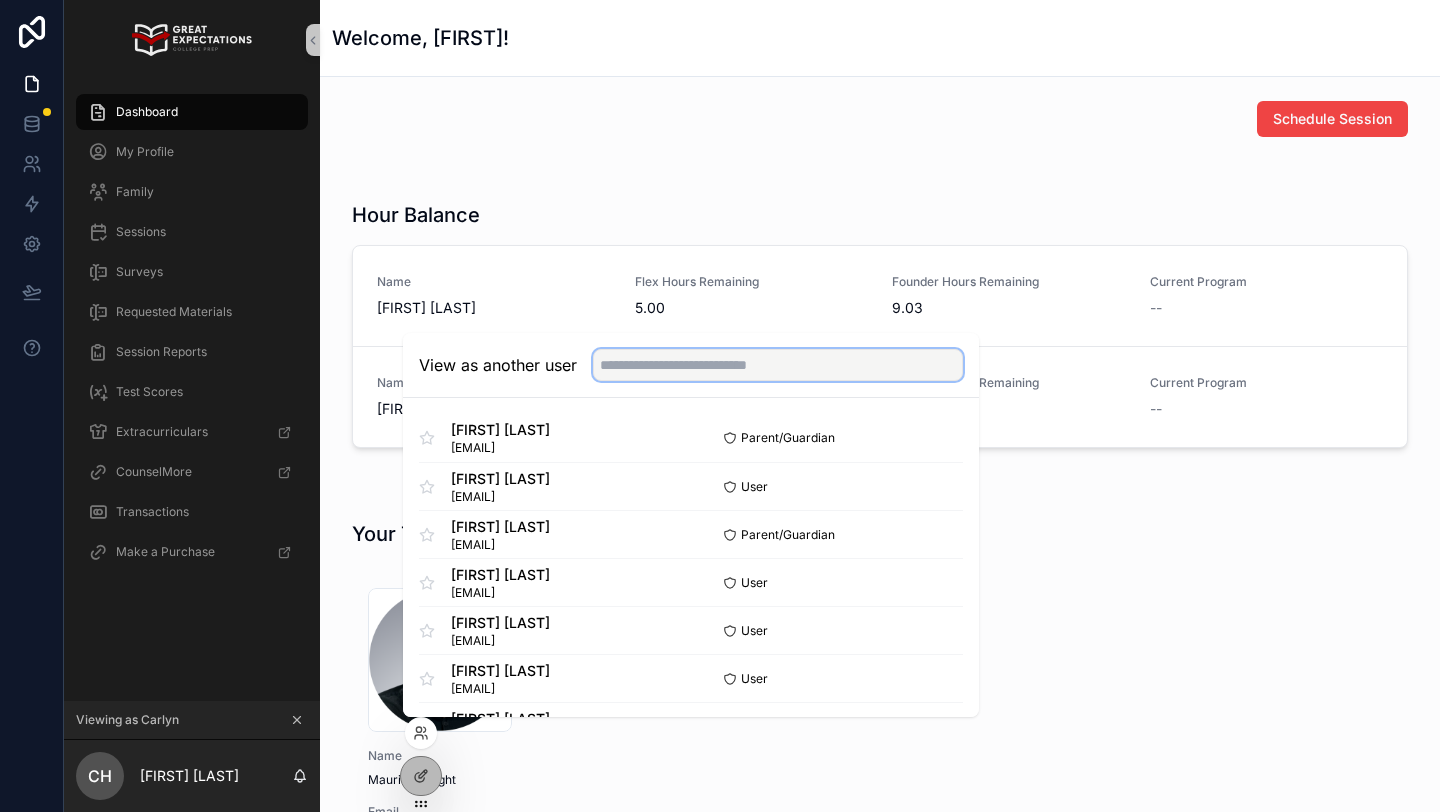 click at bounding box center [778, 365] 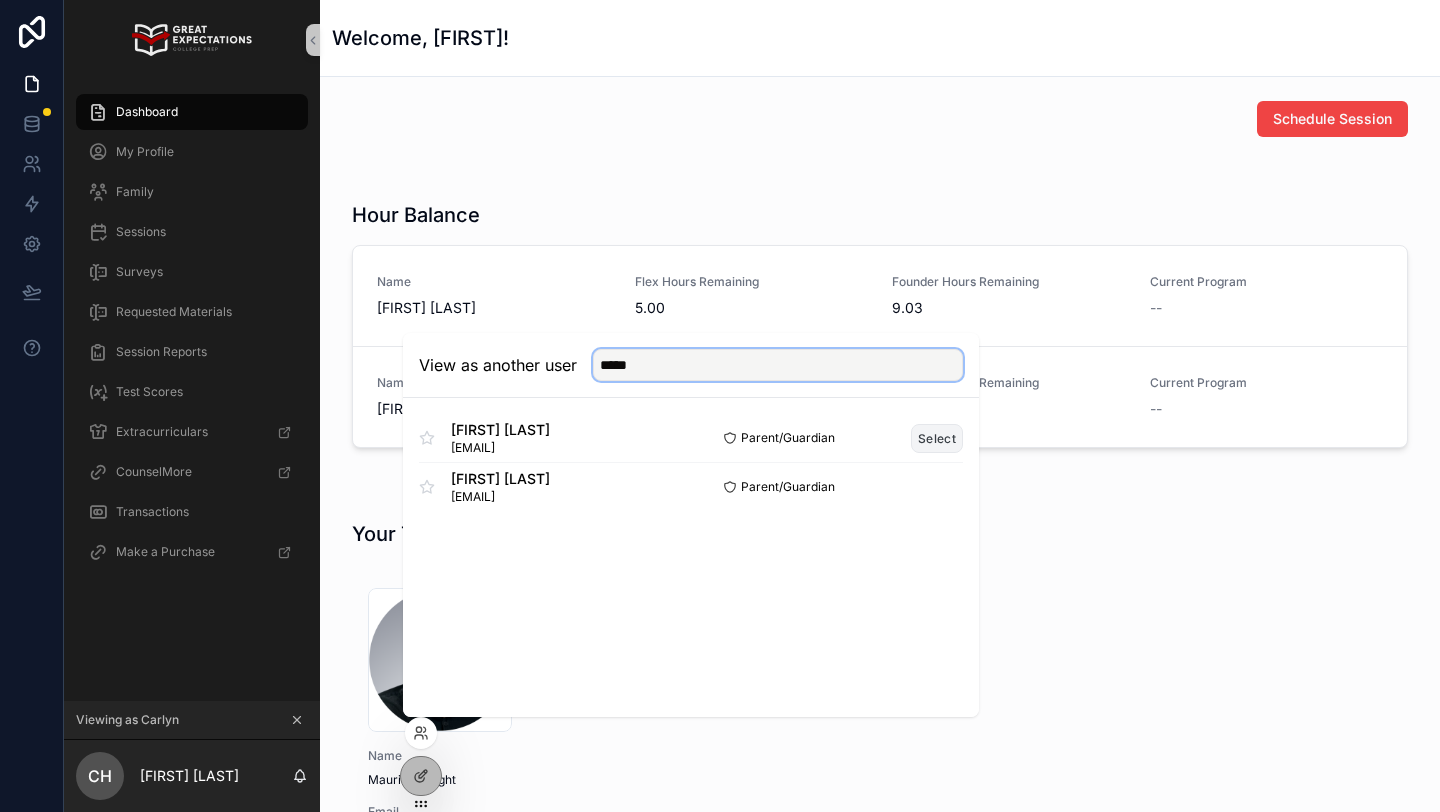 type on "*****" 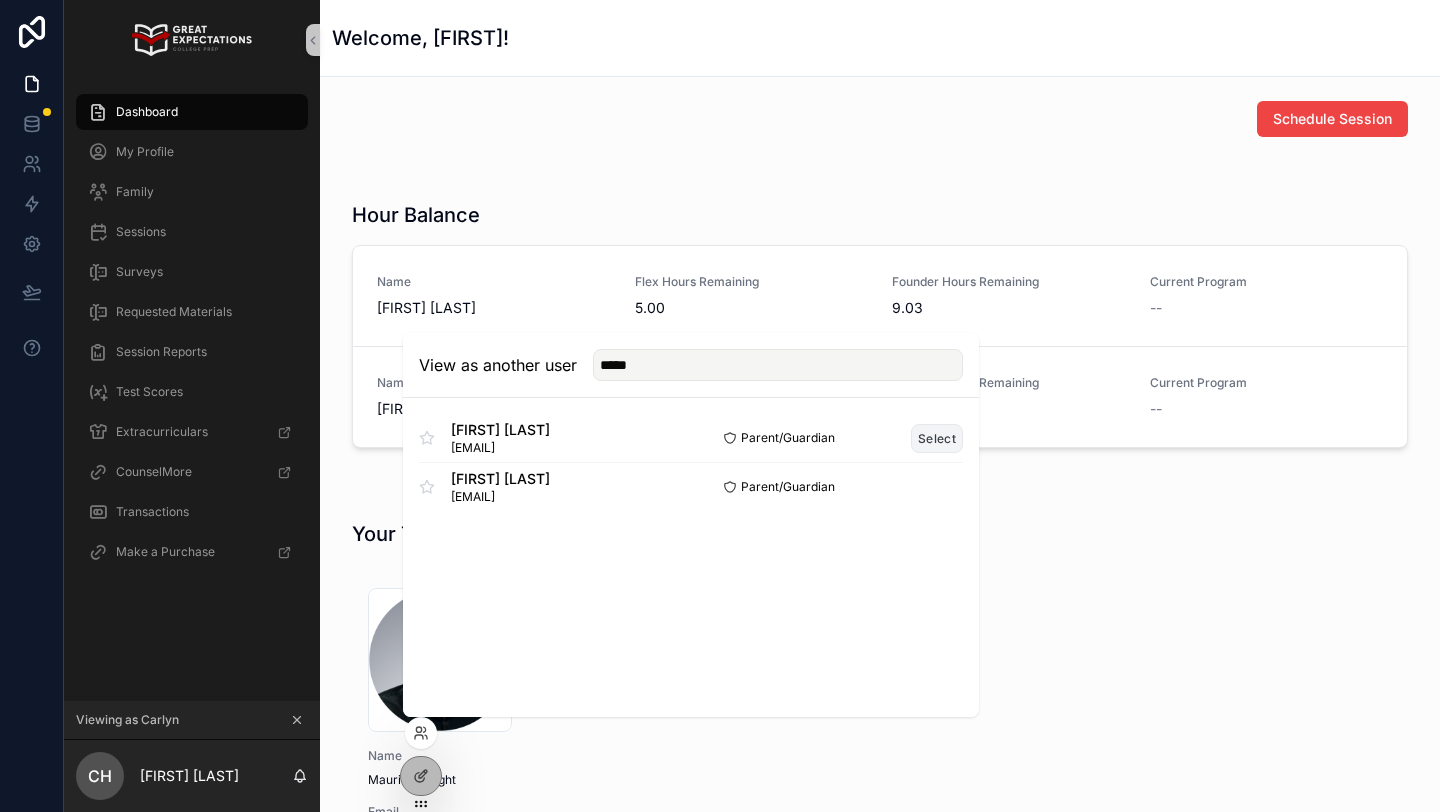 click on "Select" at bounding box center (937, 438) 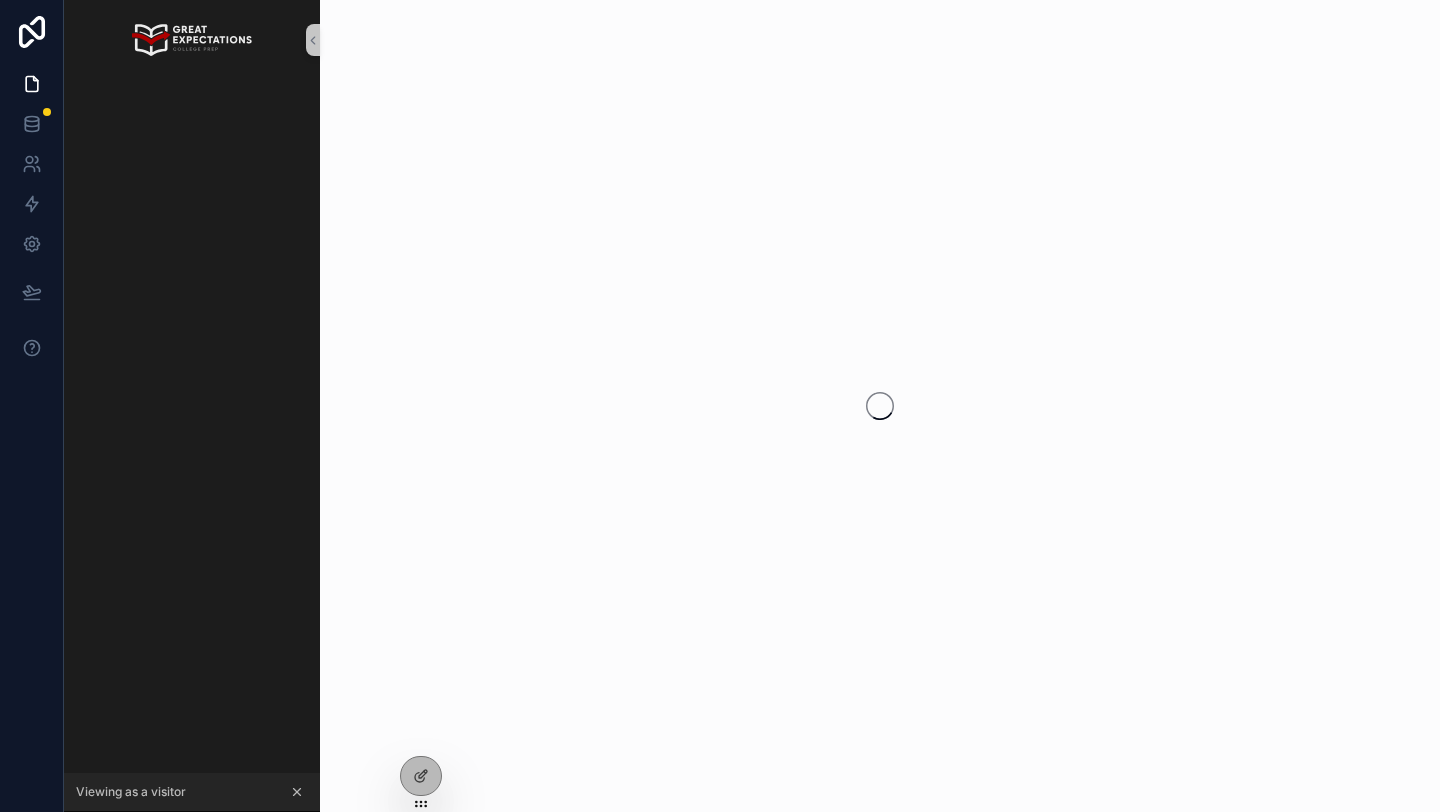 scroll, scrollTop: 0, scrollLeft: 0, axis: both 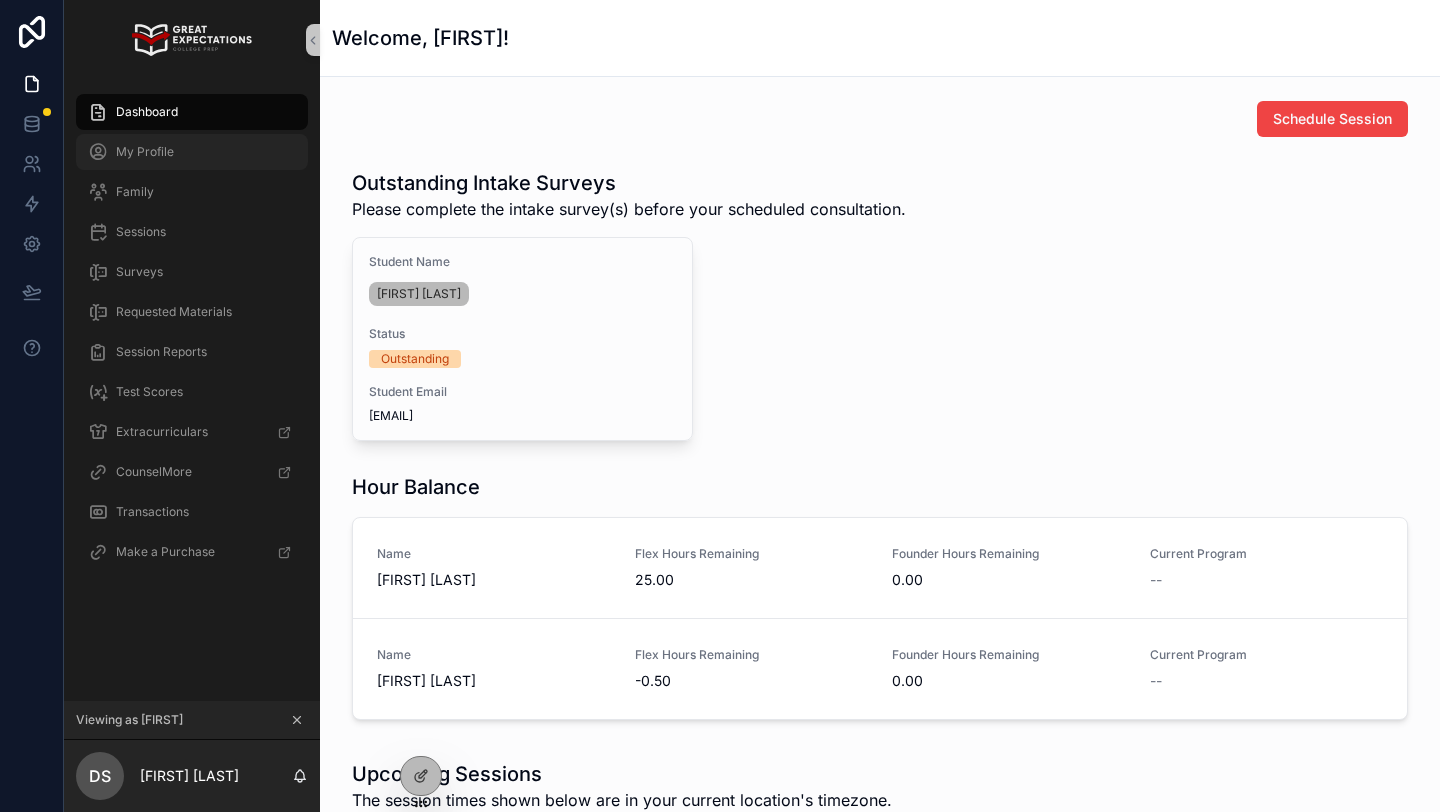 click on "My Profile" at bounding box center [192, 152] 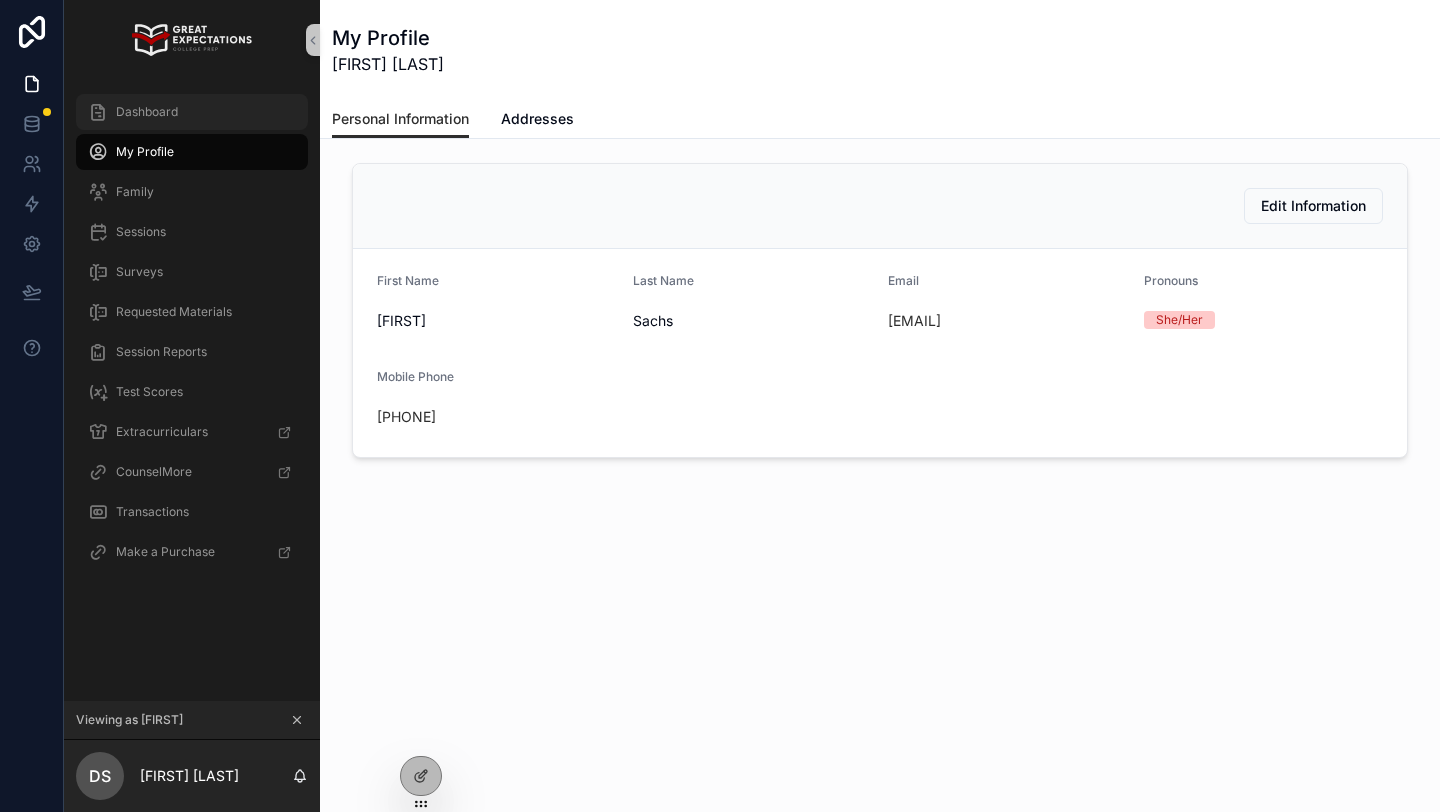click on "Dashboard" at bounding box center [147, 112] 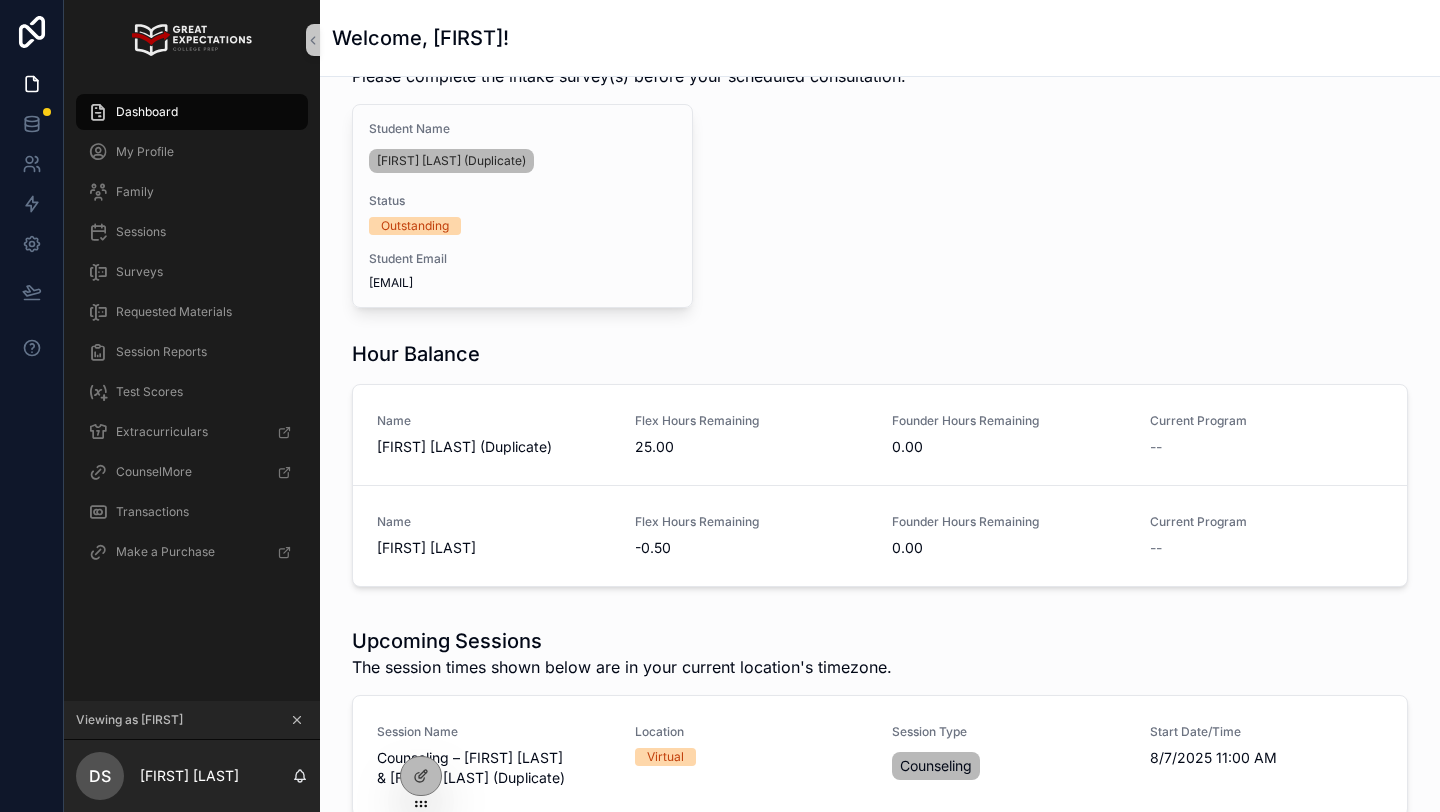 scroll, scrollTop: 0, scrollLeft: 0, axis: both 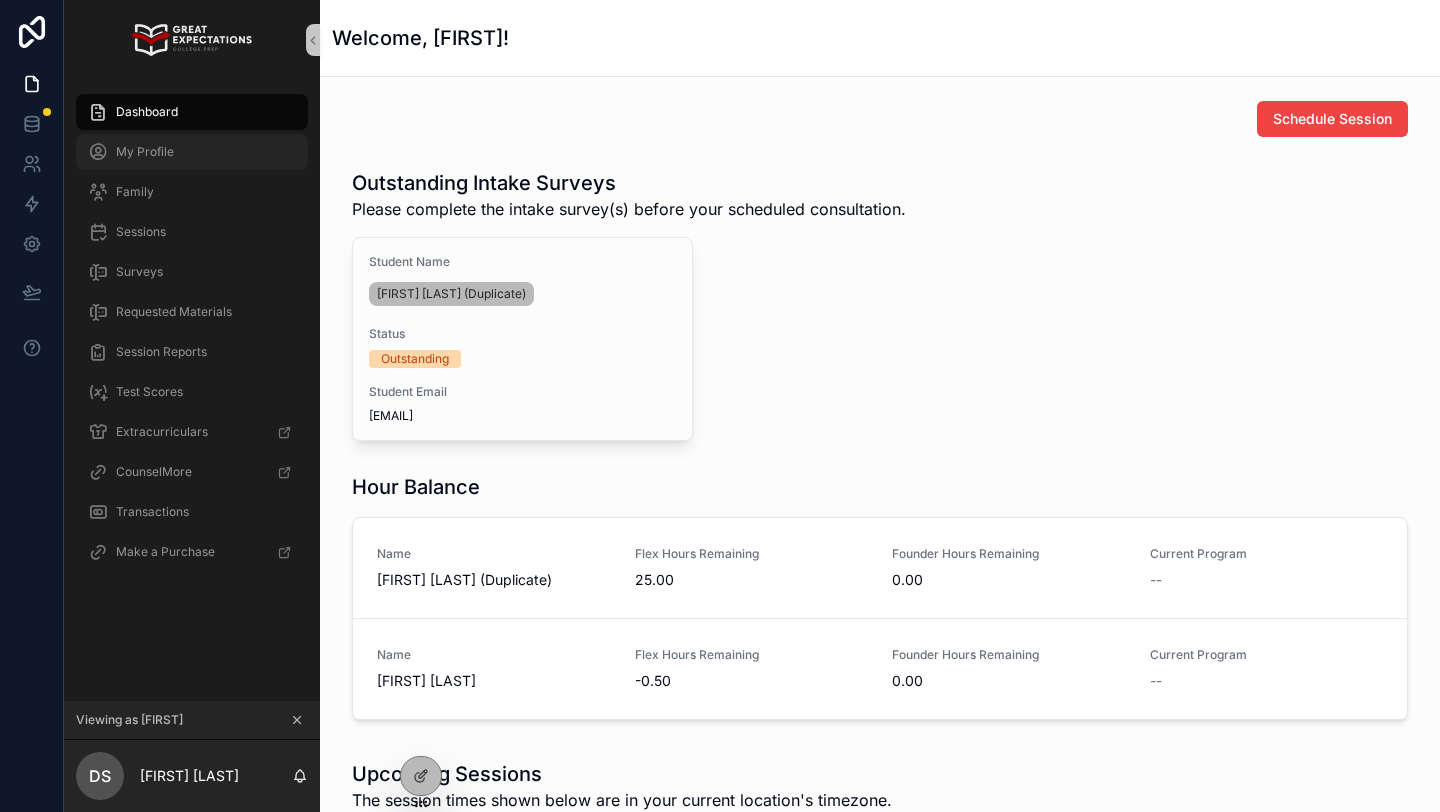 click on "My Profile" at bounding box center (145, 152) 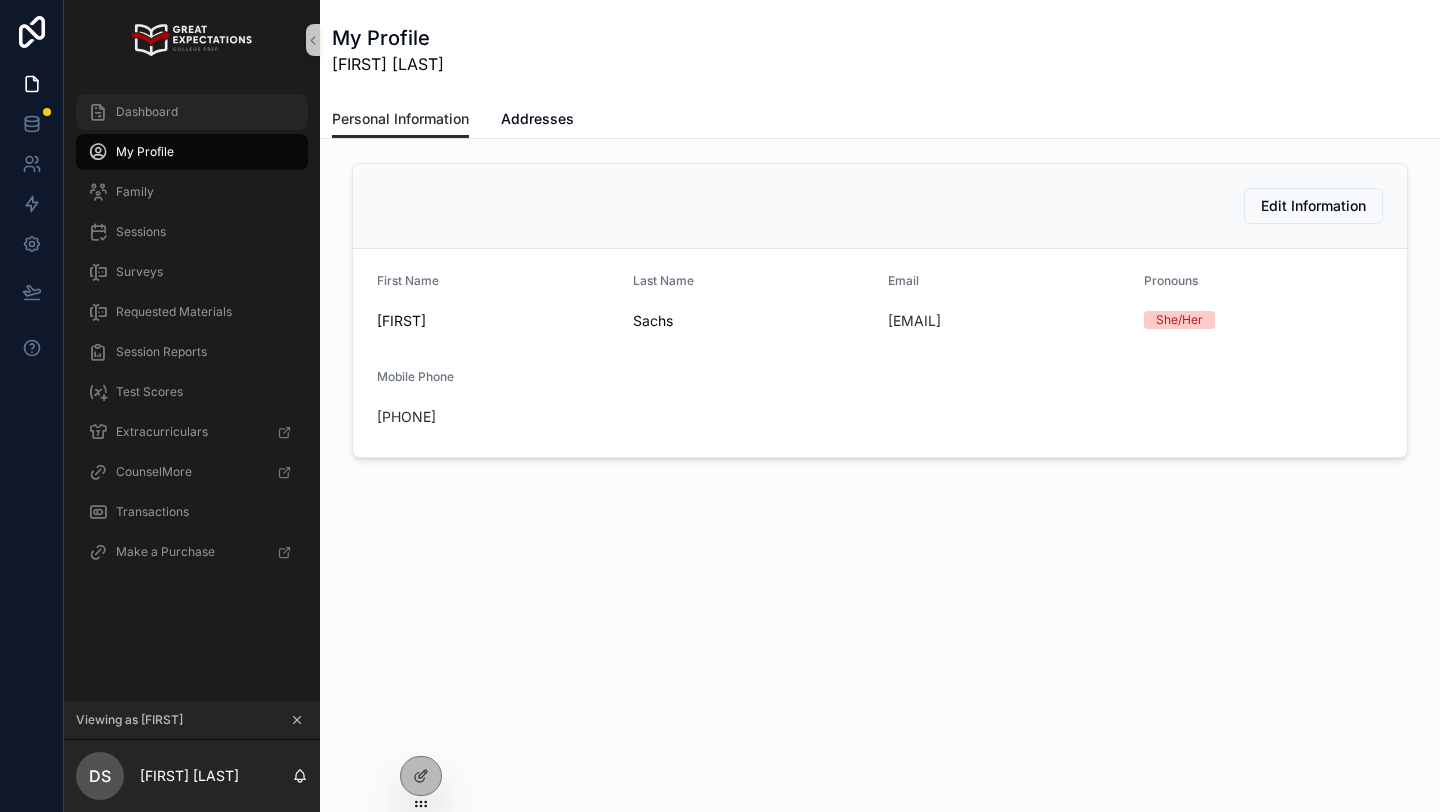 click on "Dashboard" at bounding box center [147, 112] 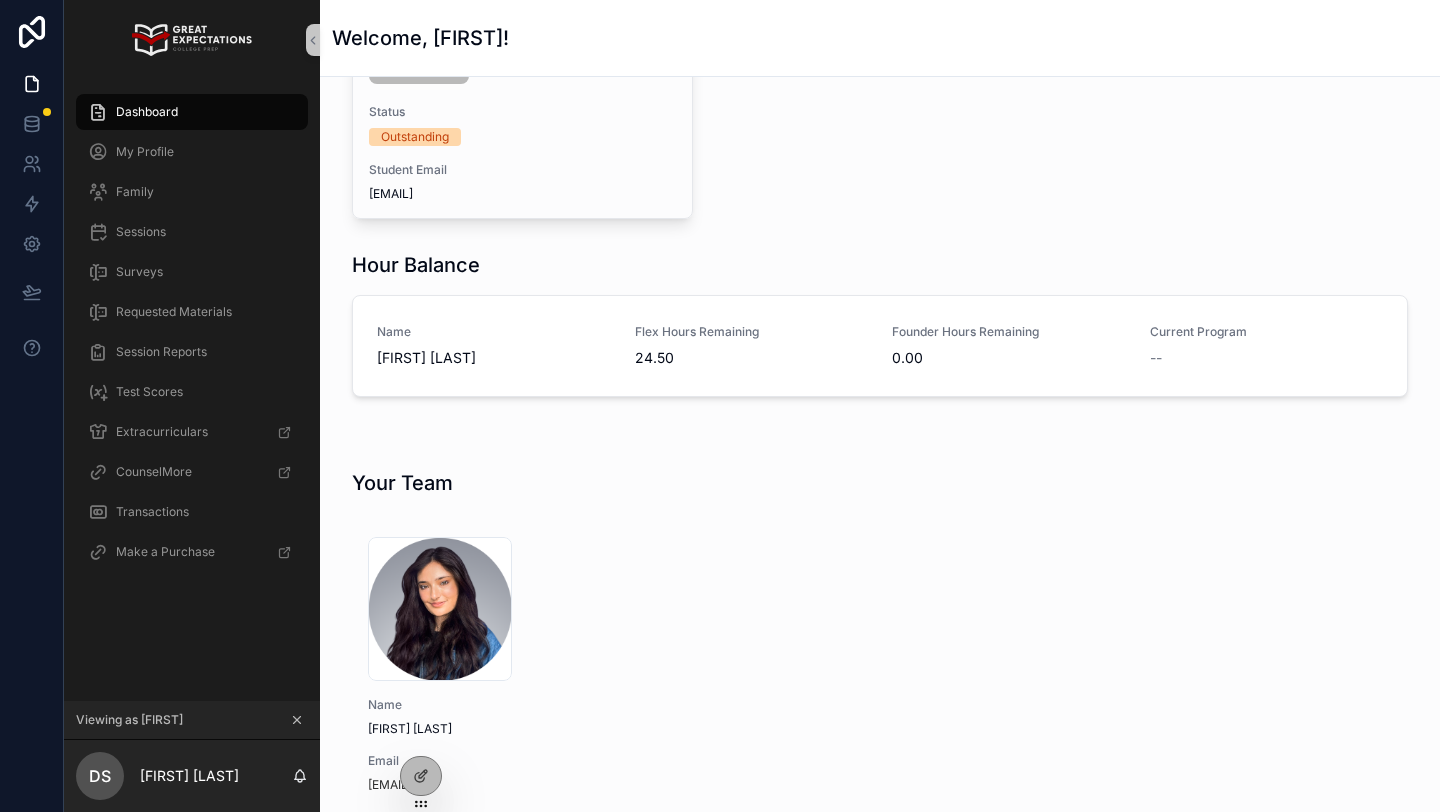 scroll, scrollTop: 0, scrollLeft: 0, axis: both 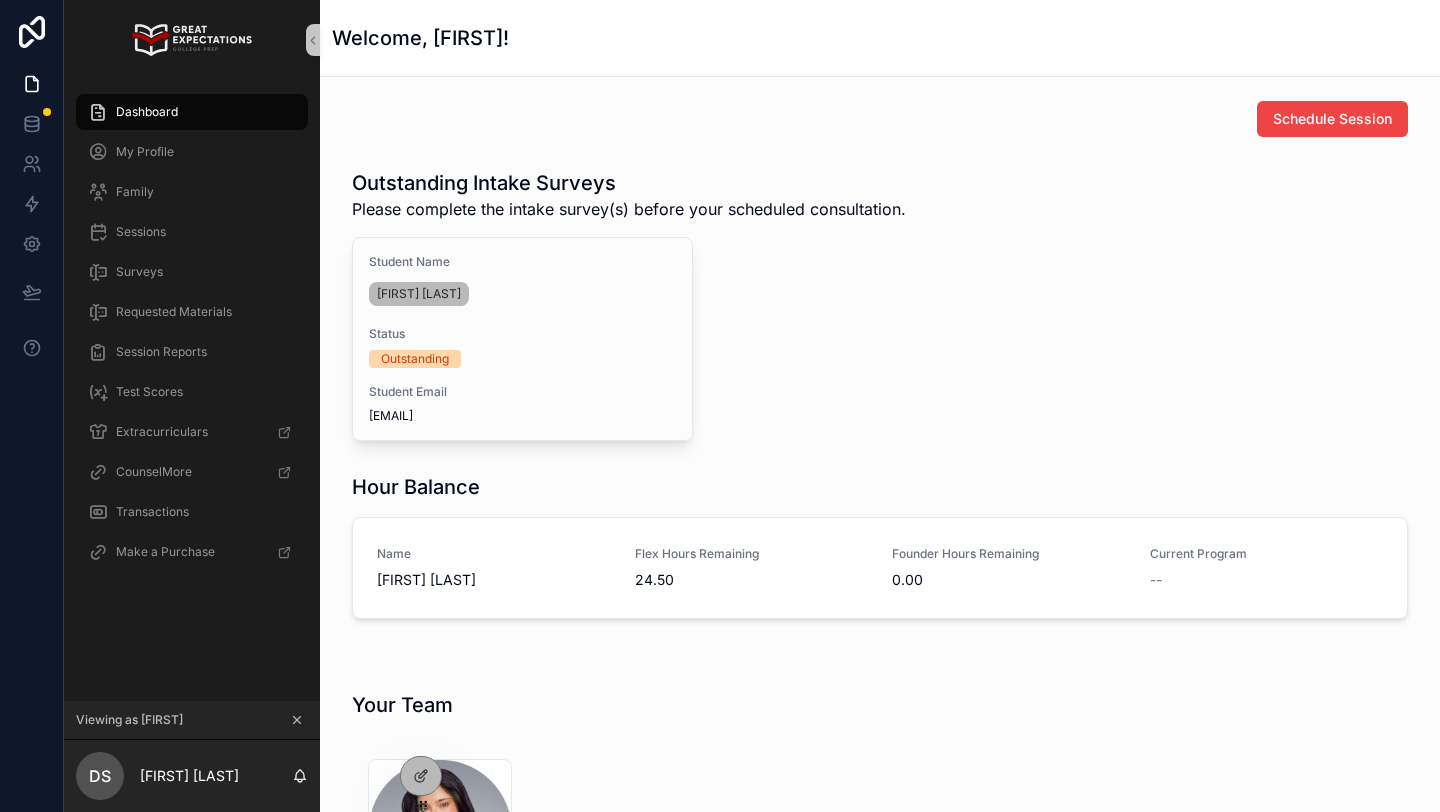 click at bounding box center [297, 720] 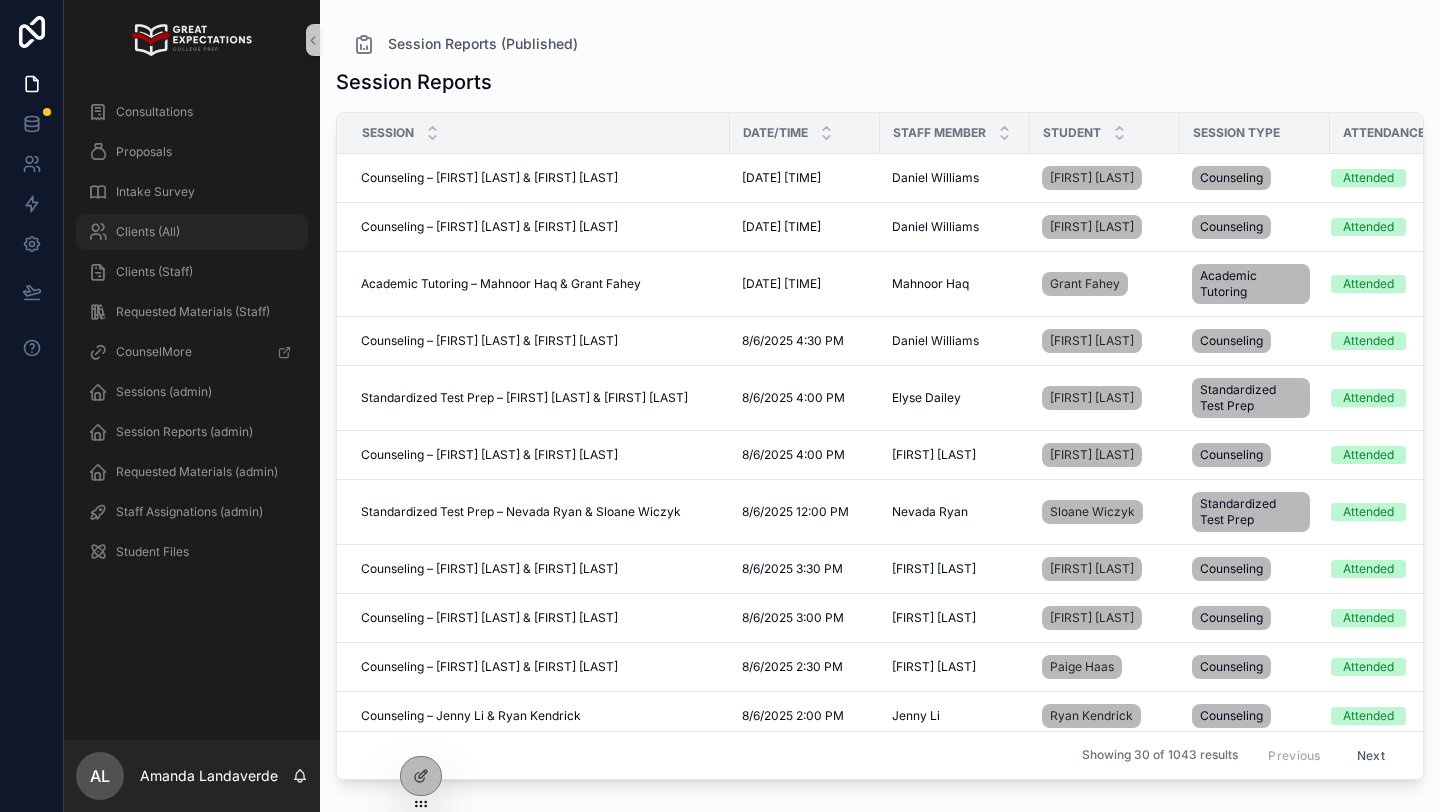 click on "Clients (All)" at bounding box center (148, 232) 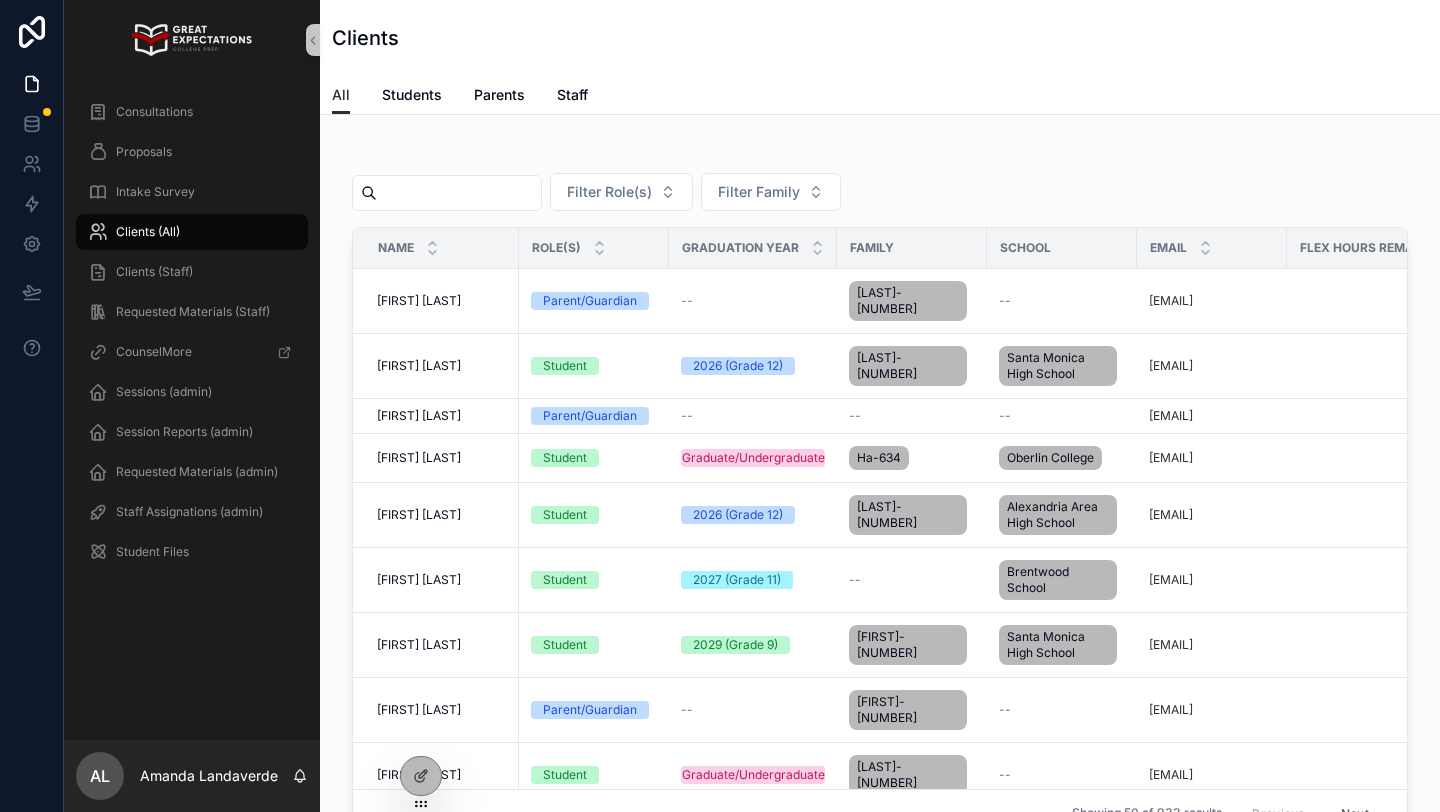 click at bounding box center (459, 193) 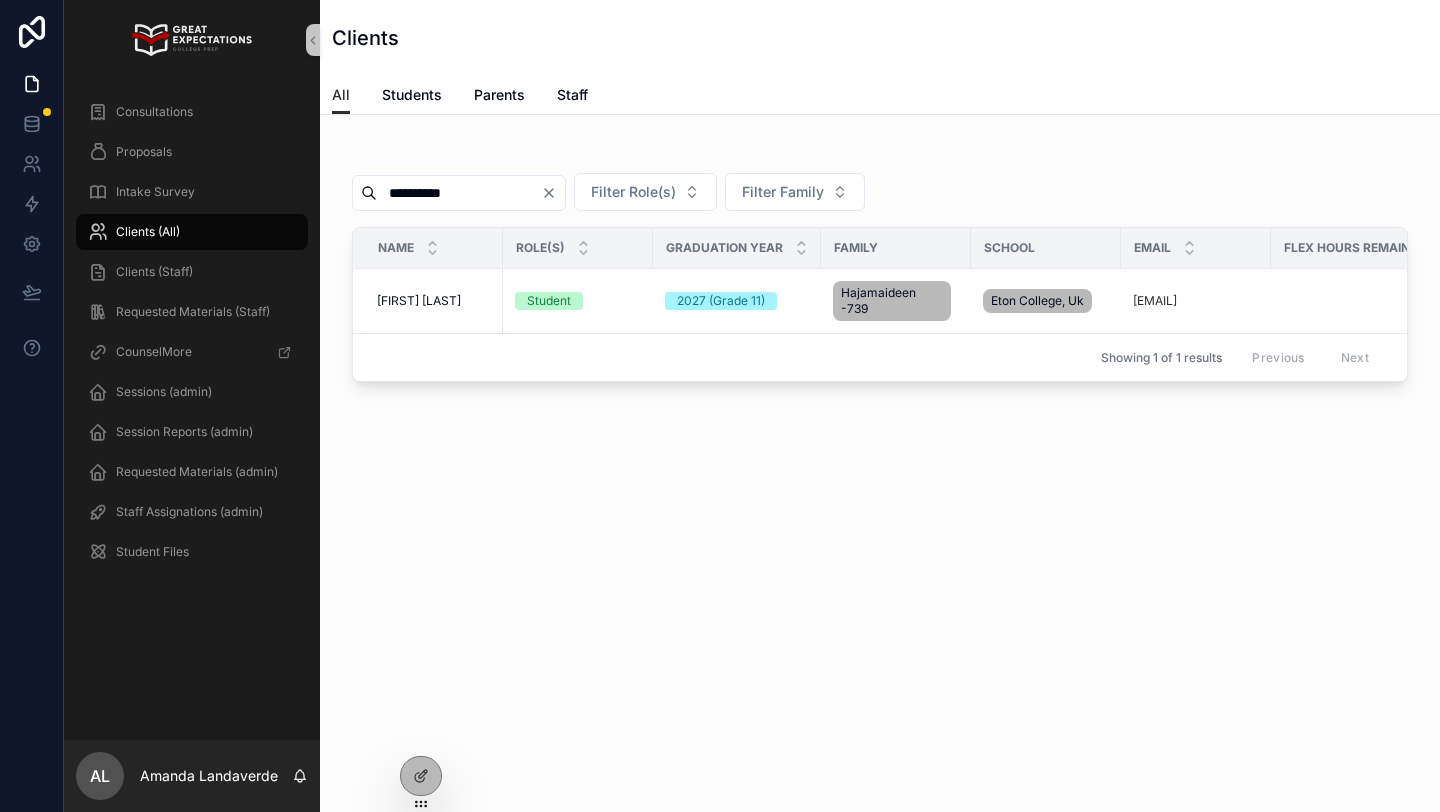 click on "**********" at bounding box center [459, 193] 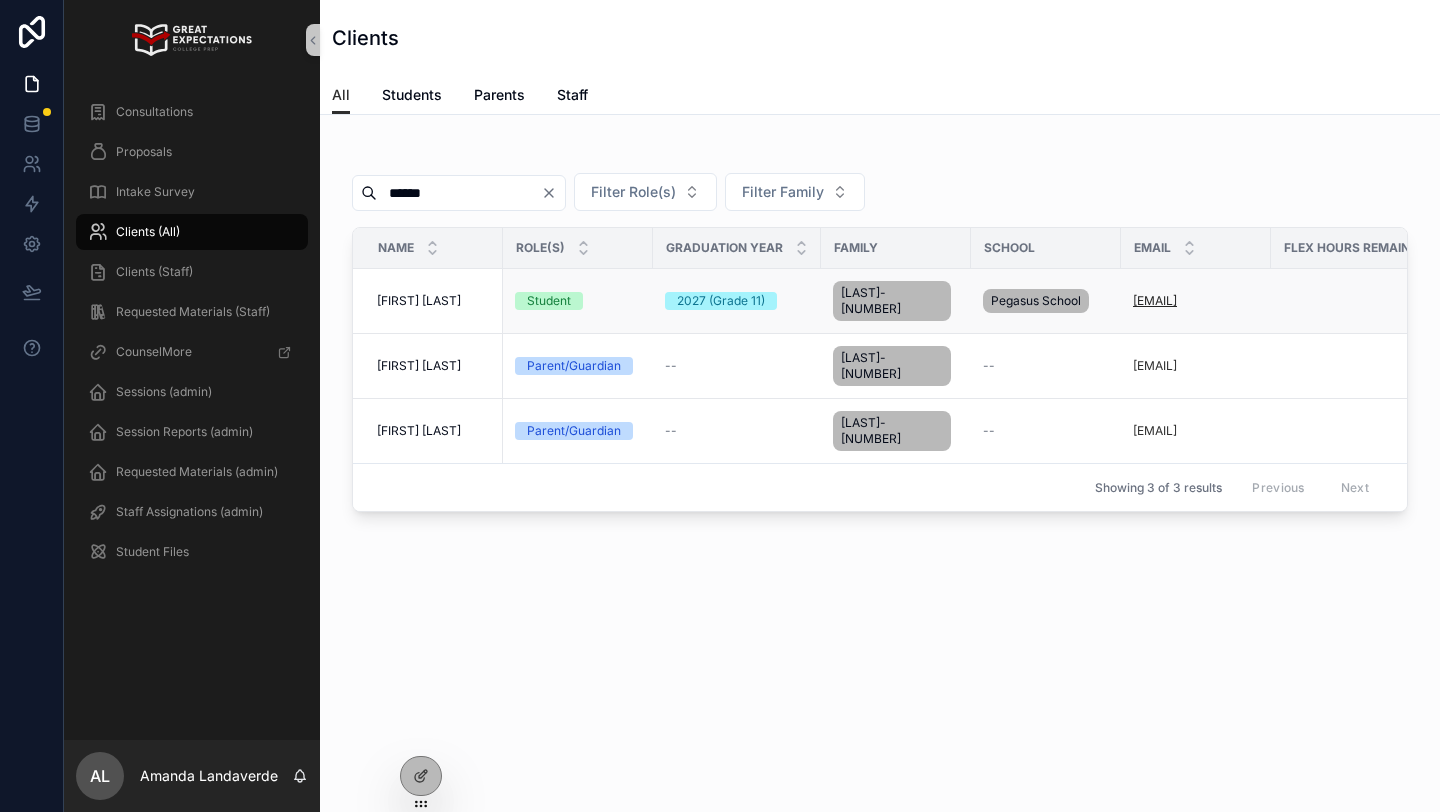 type on "******" 